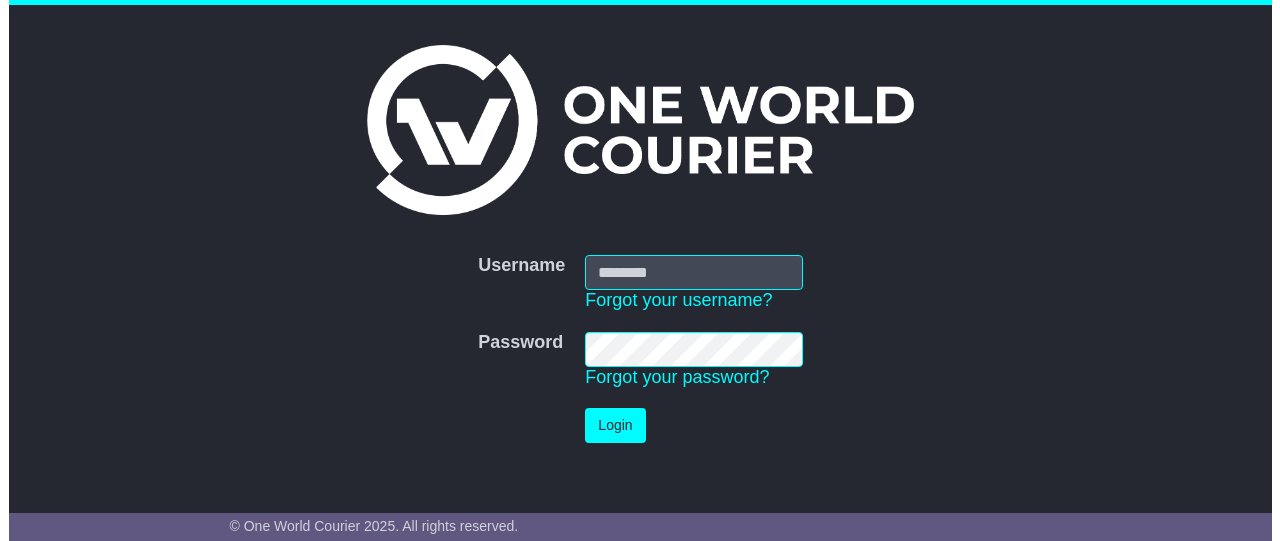 scroll, scrollTop: 0, scrollLeft: 0, axis: both 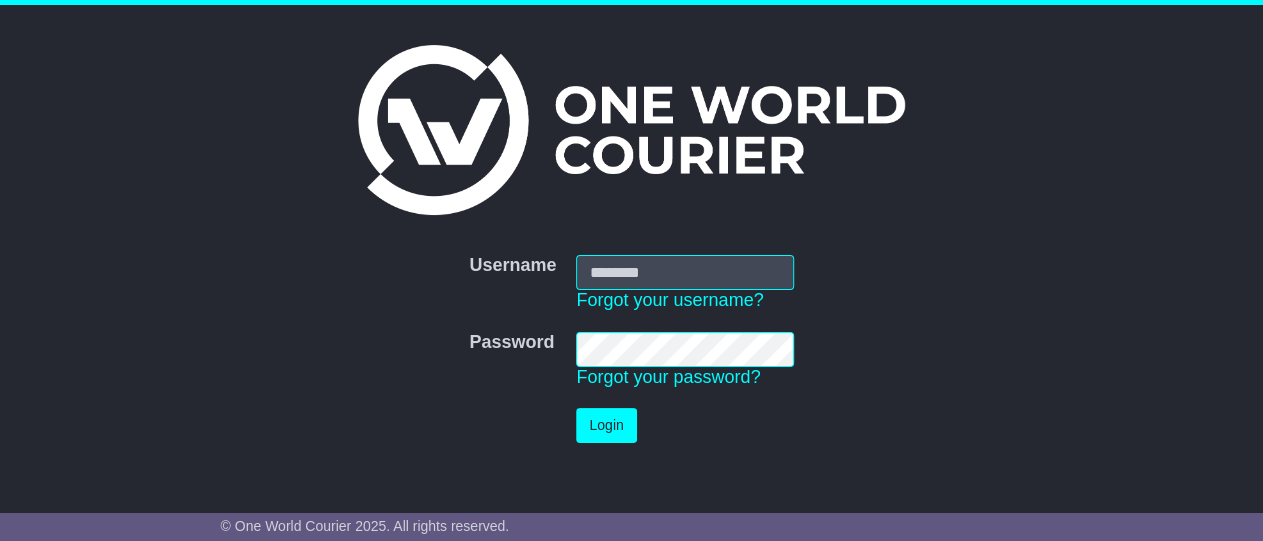 click on "Username" at bounding box center (684, 272) 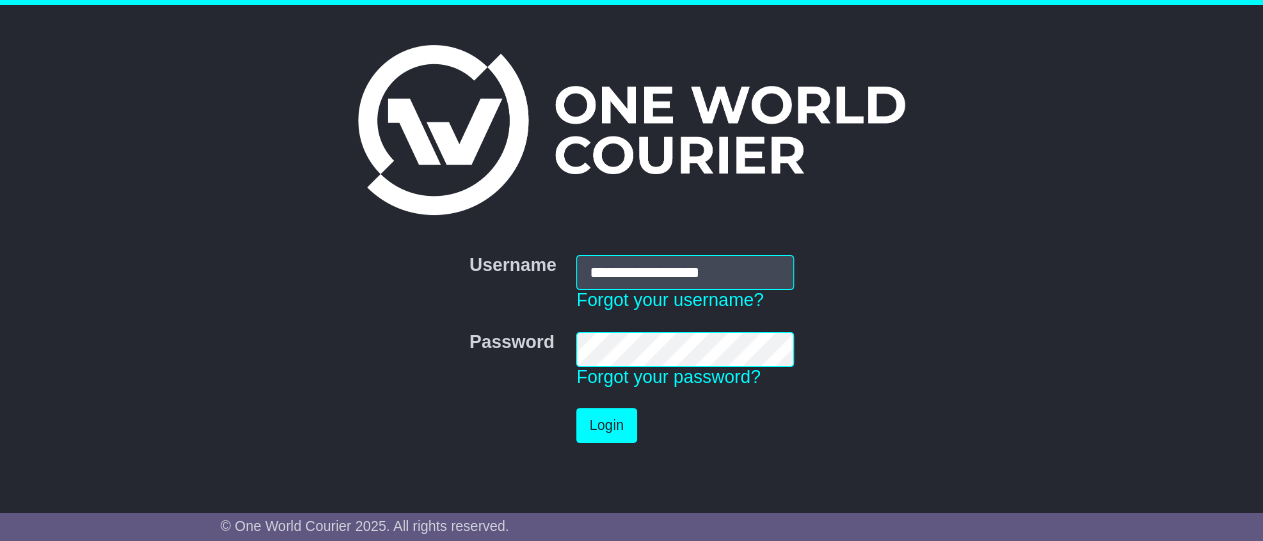 type on "**********" 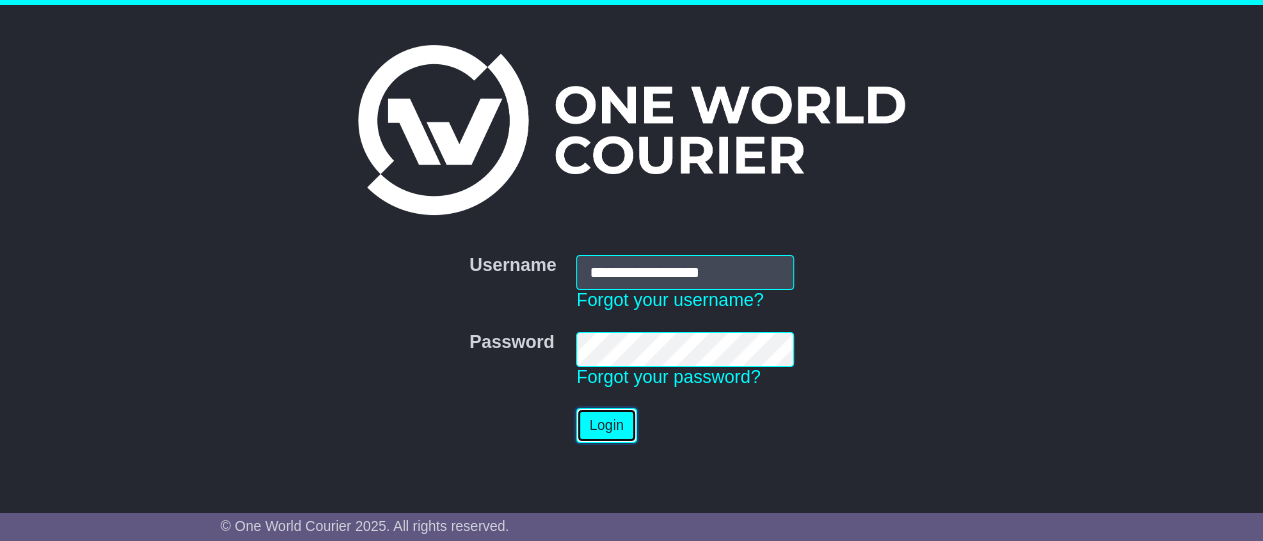 click on "Login" at bounding box center (606, 425) 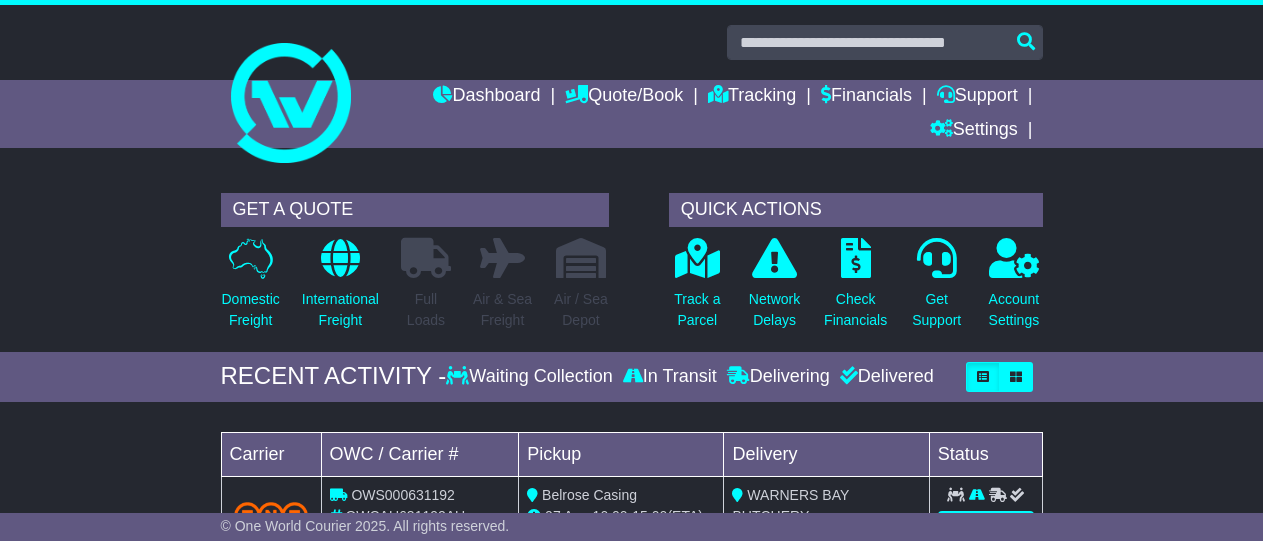 scroll, scrollTop: 0, scrollLeft: 0, axis: both 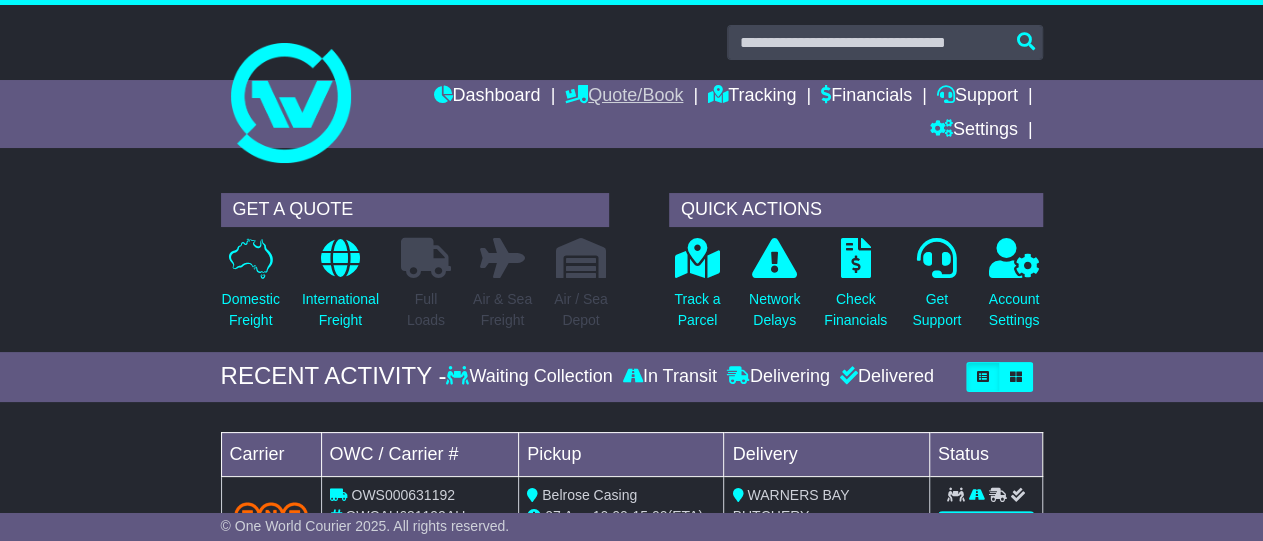 click on "Quote/Book" at bounding box center (624, 97) 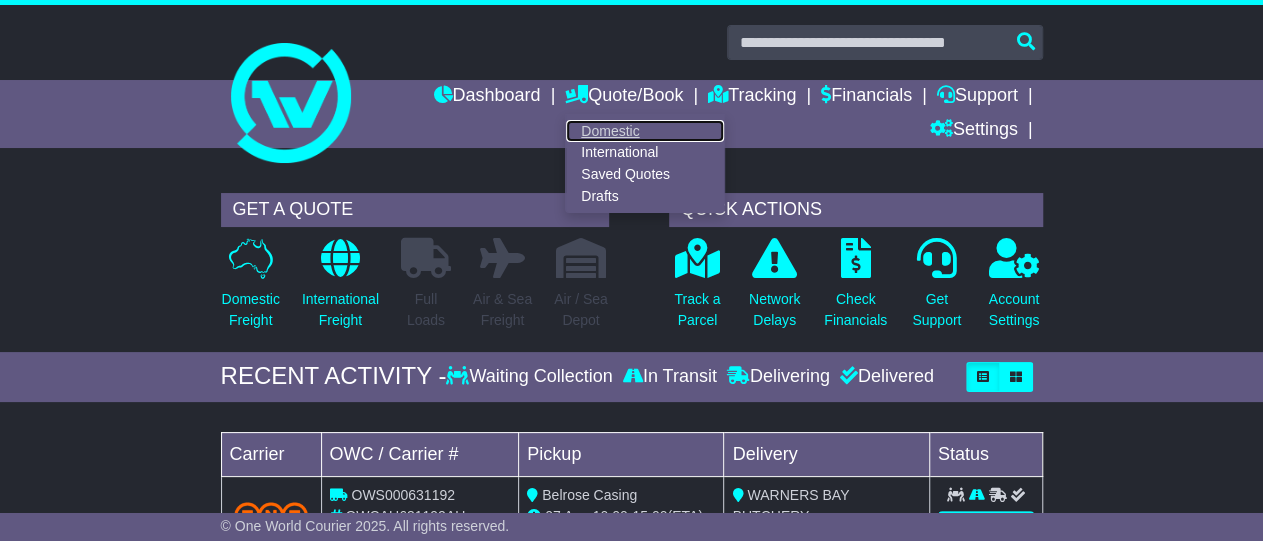 click on "Domestic" at bounding box center (645, 131) 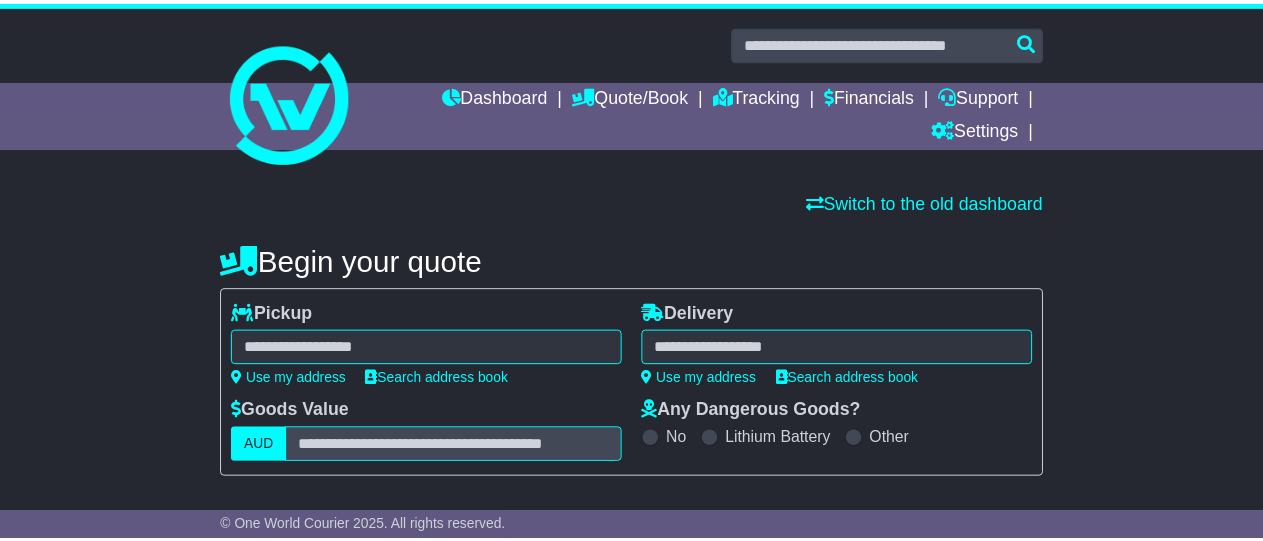 scroll, scrollTop: 0, scrollLeft: 0, axis: both 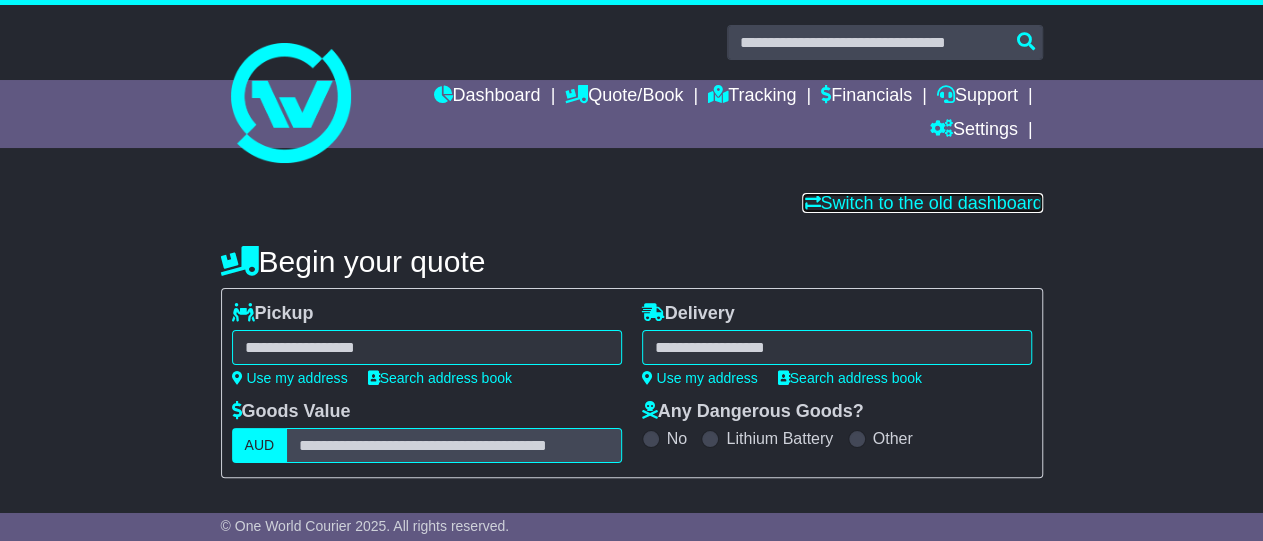 click on "Switch to the old dashboard" at bounding box center [922, 203] 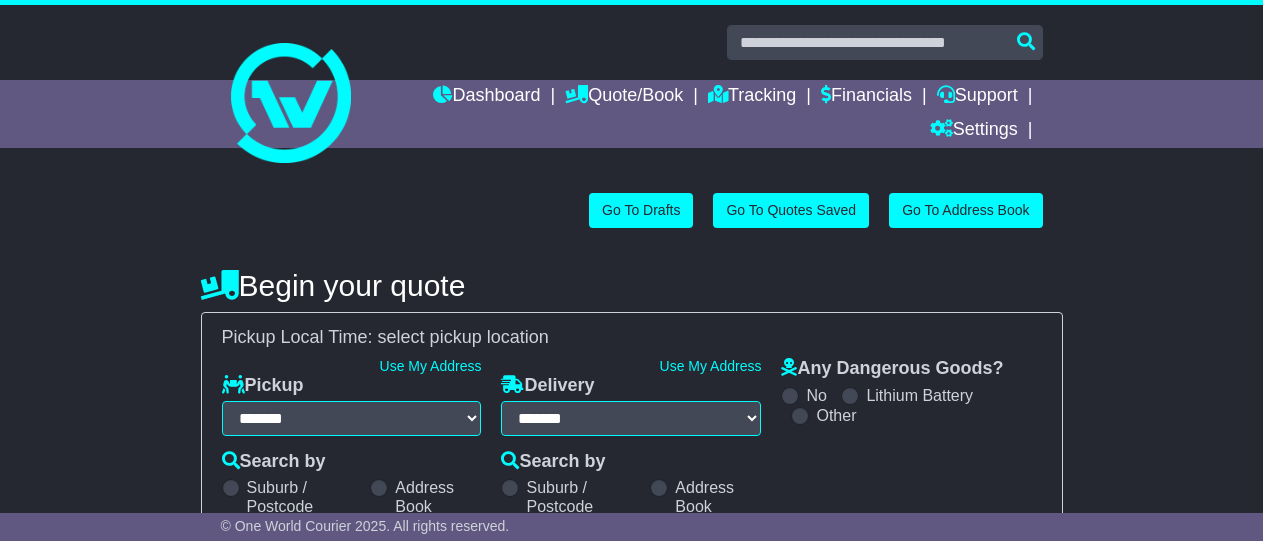 select on "**" 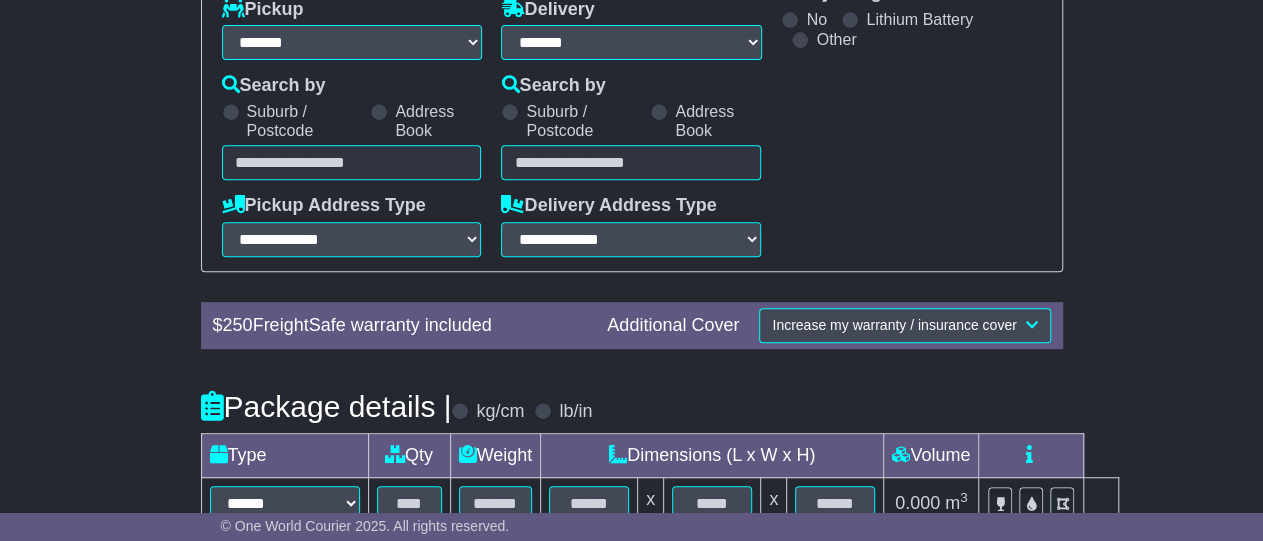 scroll, scrollTop: 381, scrollLeft: 0, axis: vertical 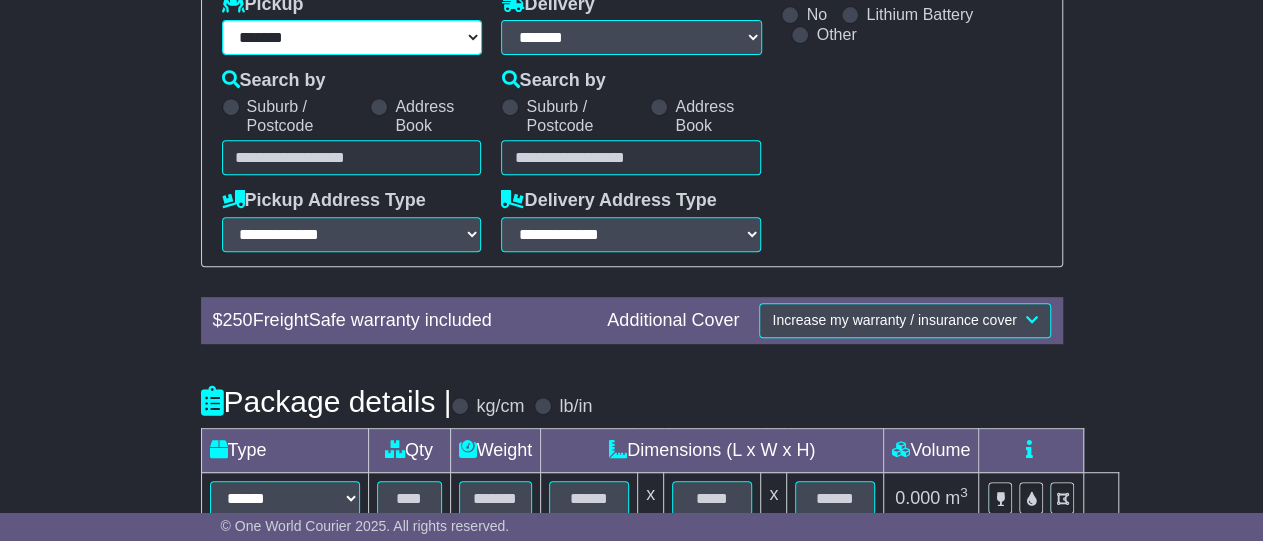 click on "**********" at bounding box center [352, 37] 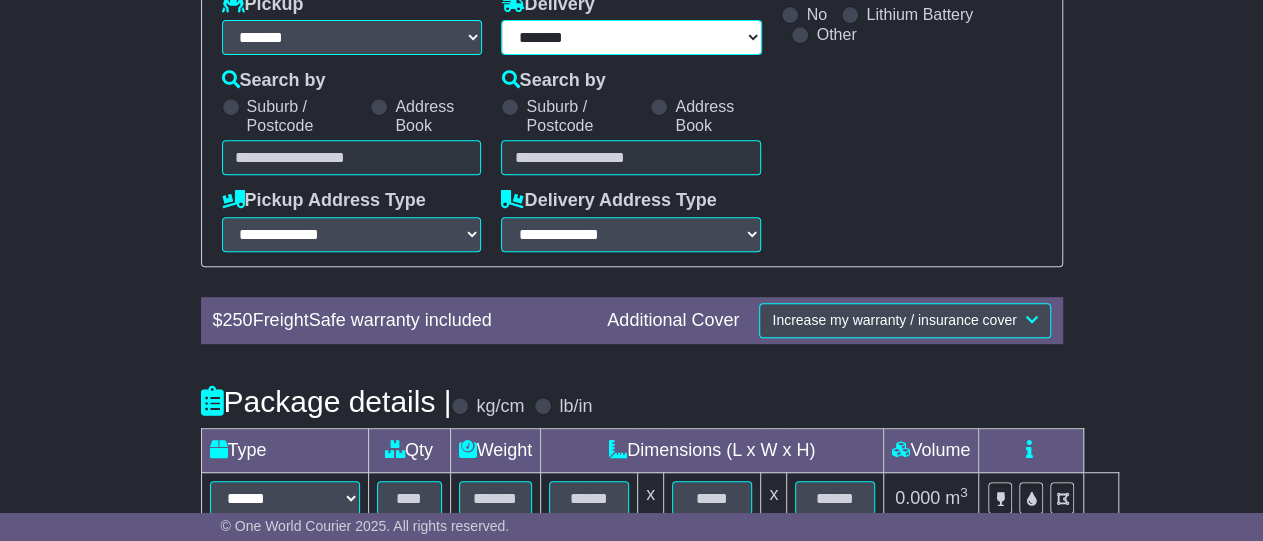 click on "**********" at bounding box center [631, 37] 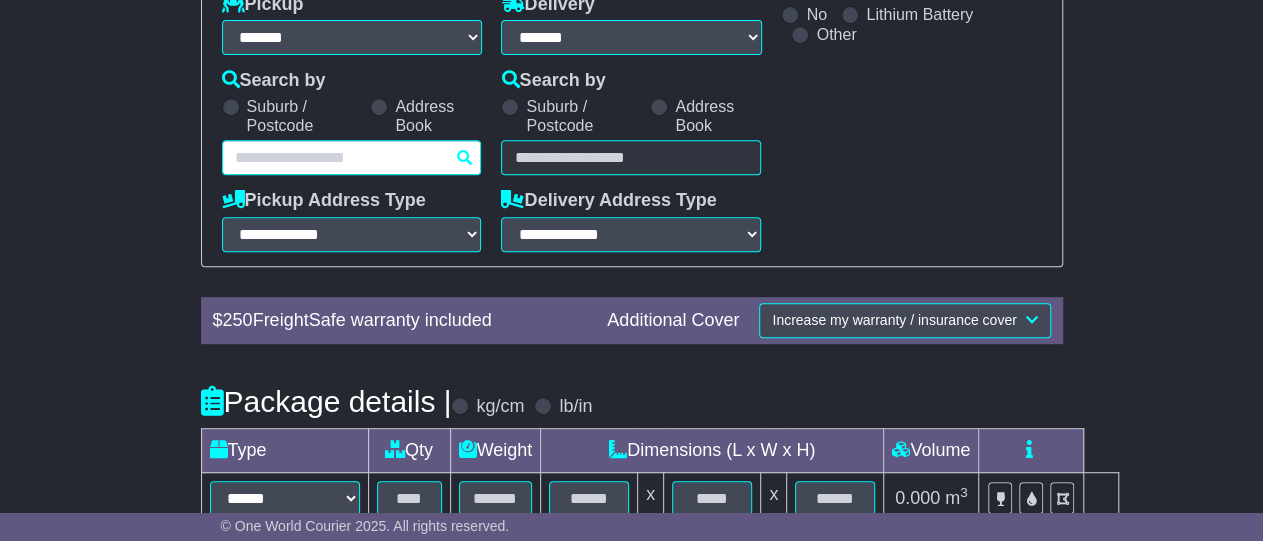 click at bounding box center [352, 157] 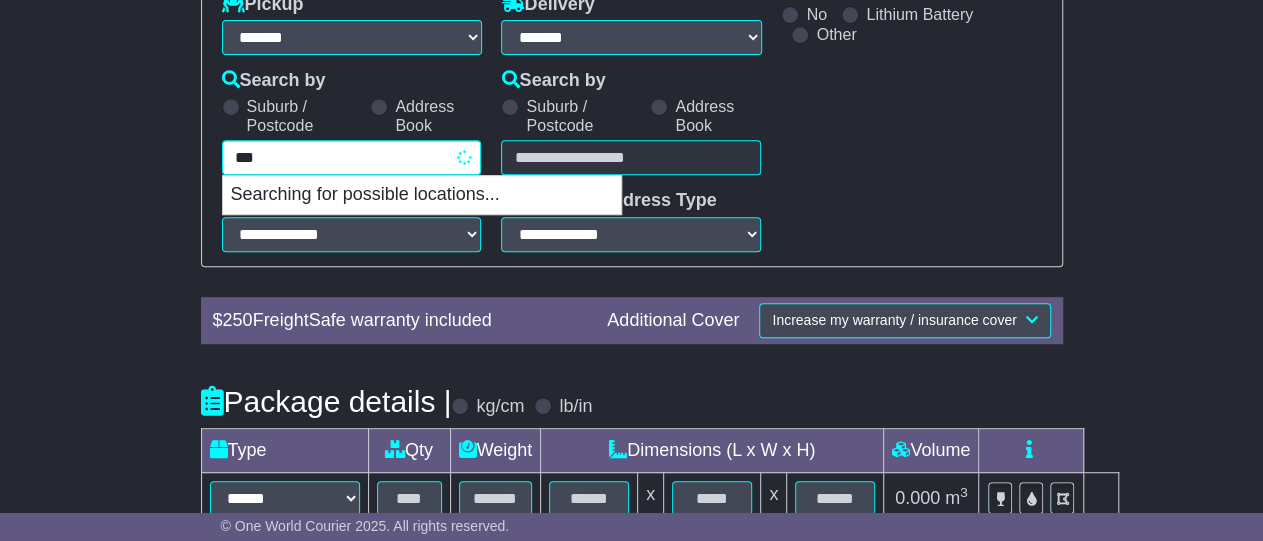 type on "****" 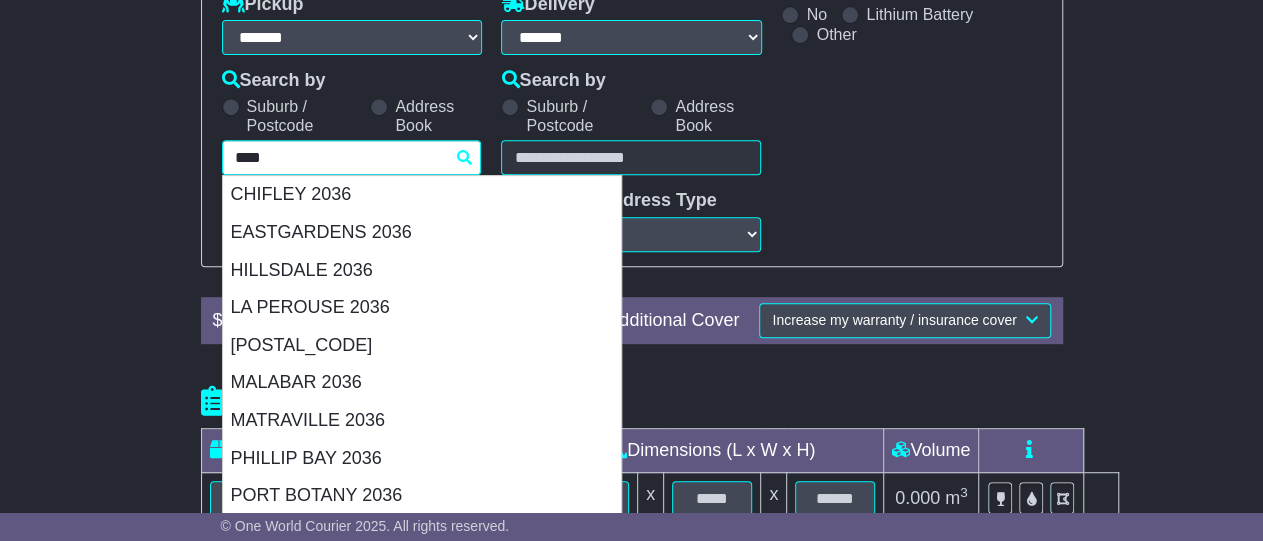 drag, startPoint x: 245, startPoint y: 420, endPoint x: 256, endPoint y: 418, distance: 11.18034 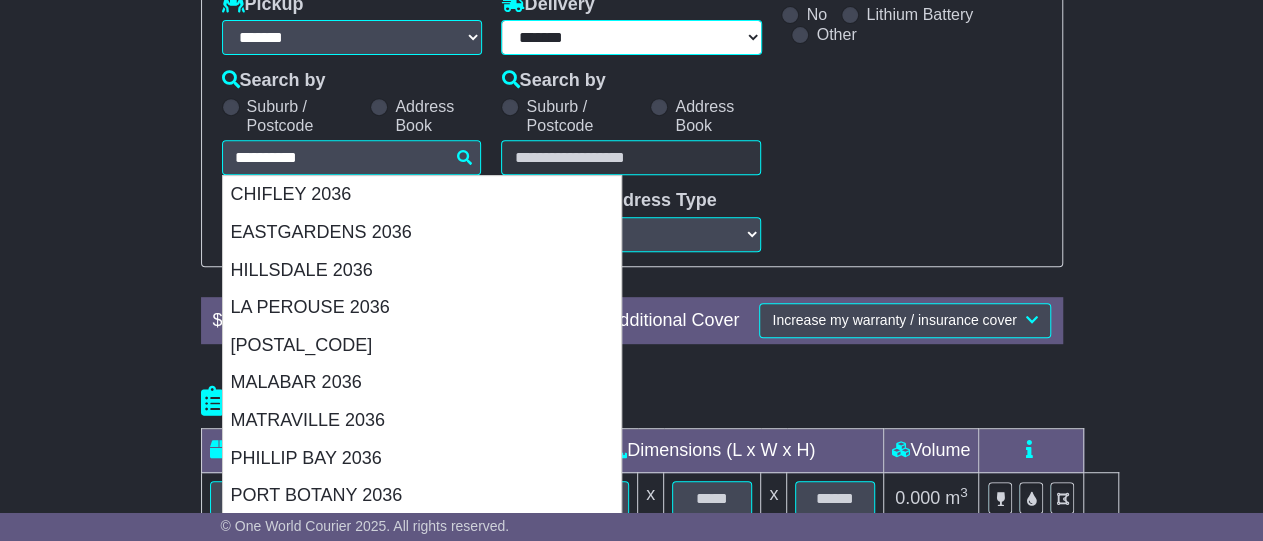 type on "**********" 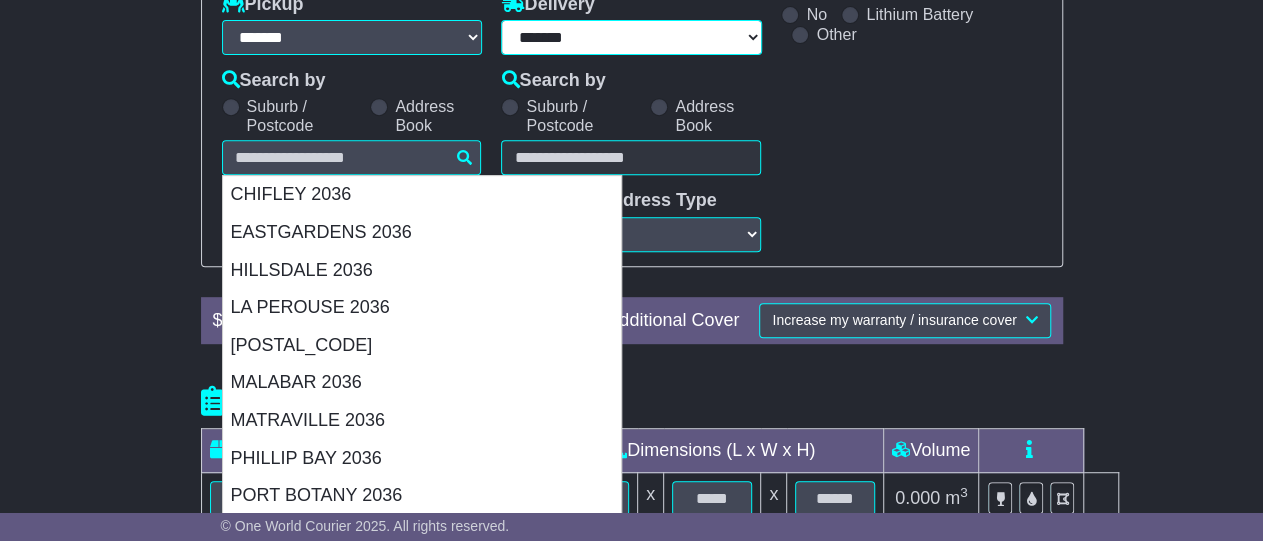 type on "**********" 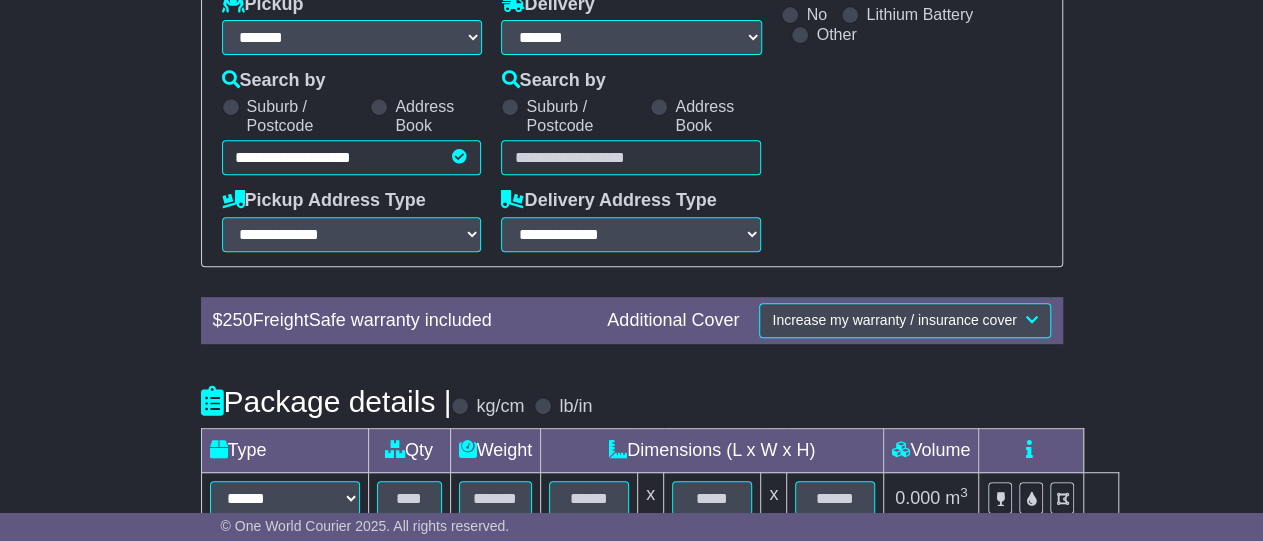 click at bounding box center [631, 157] 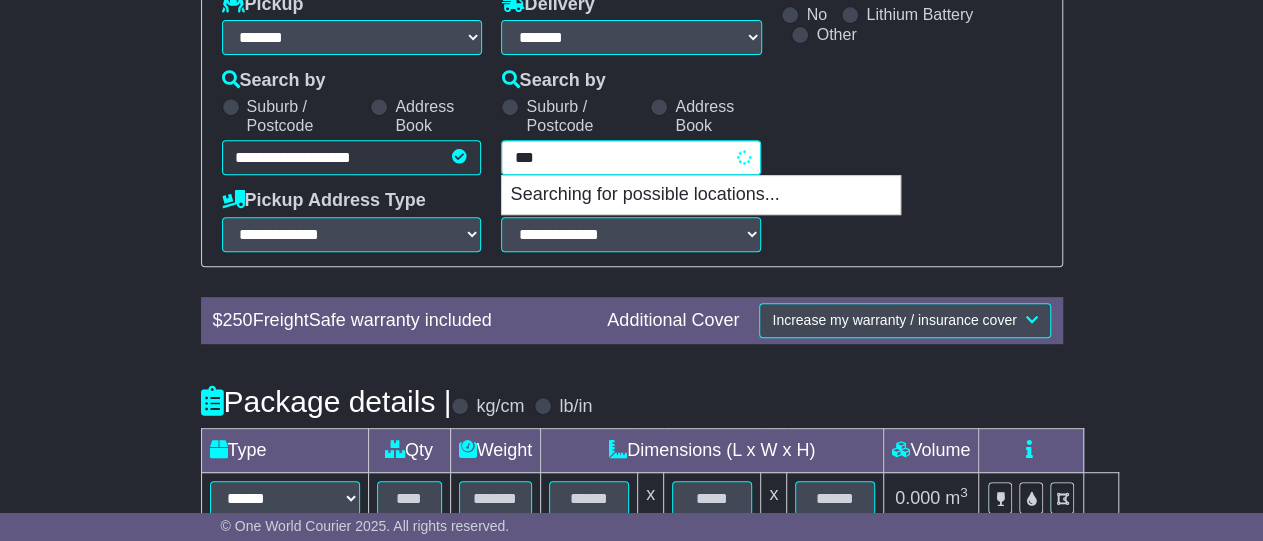 type on "****" 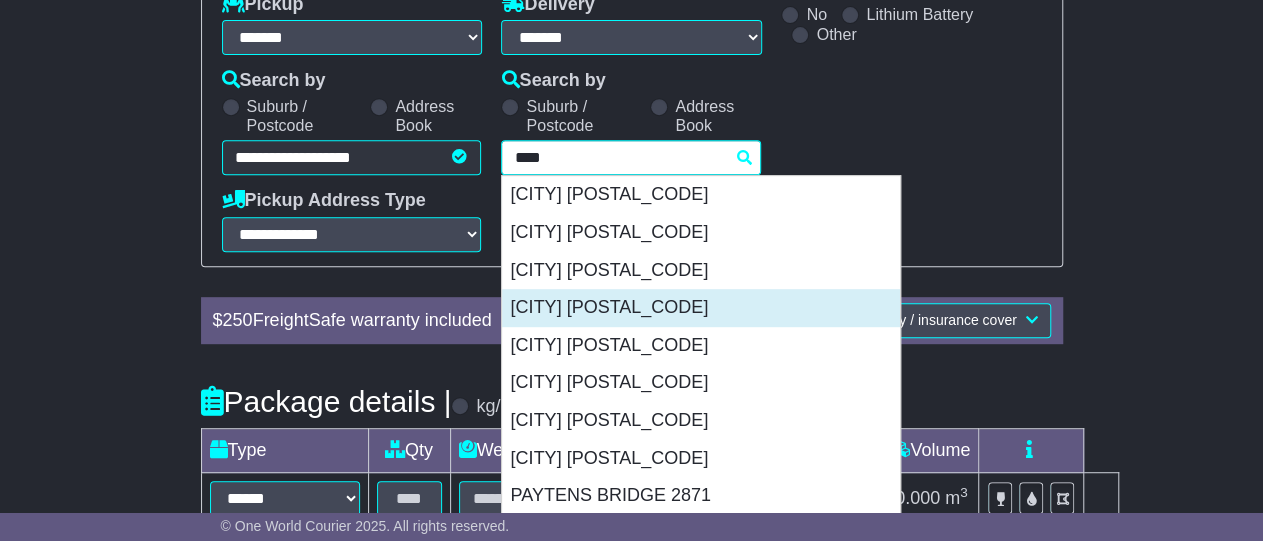 click on "FORBES 2871" at bounding box center (701, 308) 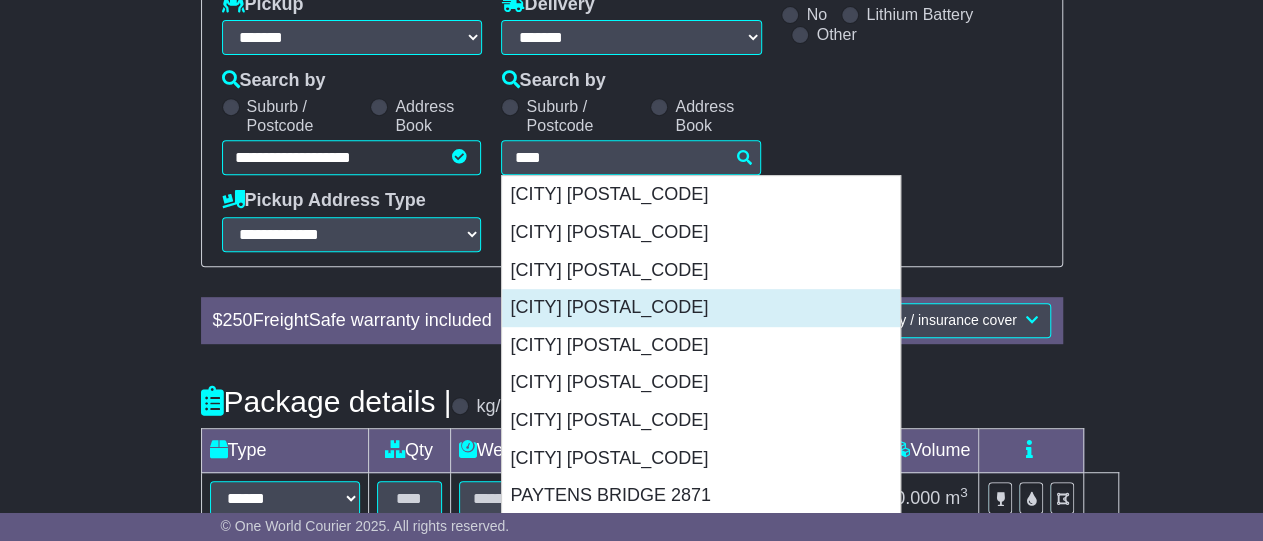 type on "**********" 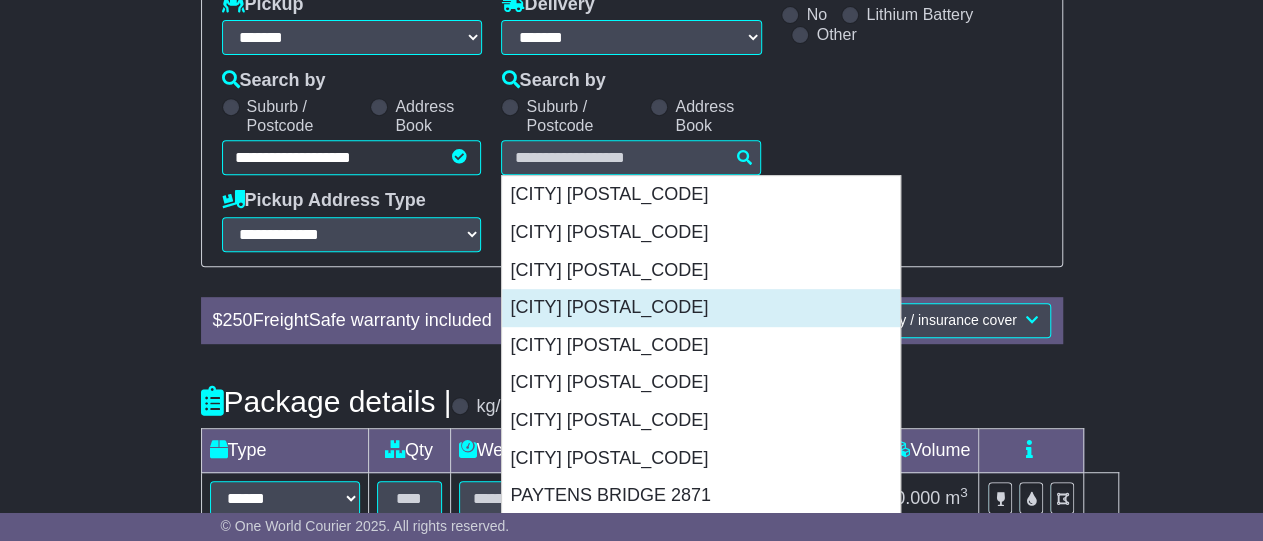 type on "**********" 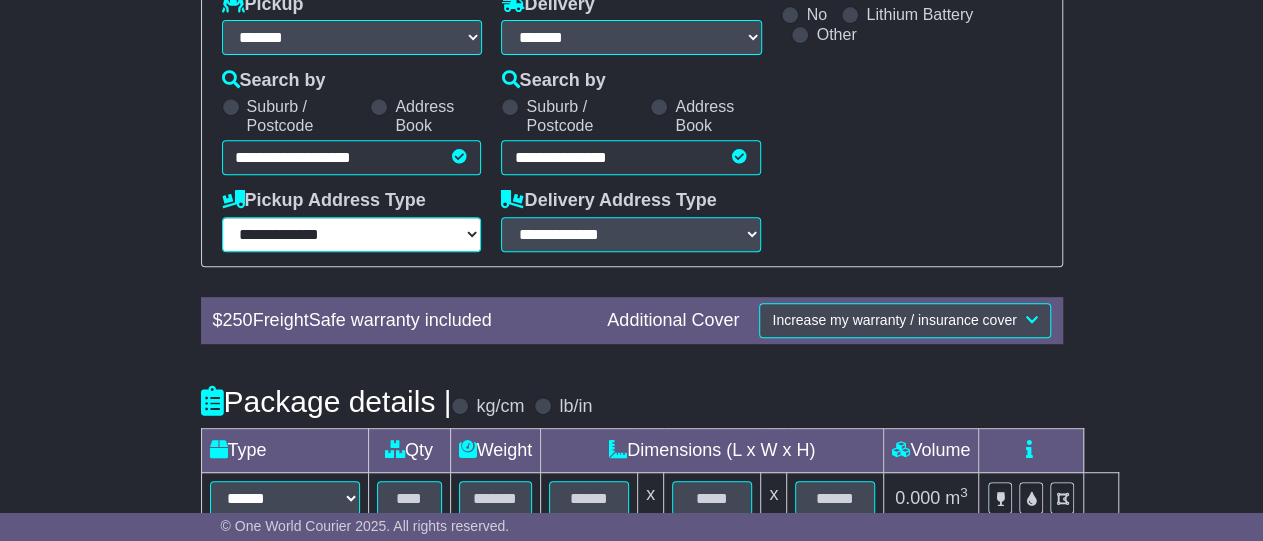 click on "**********" at bounding box center (352, 234) 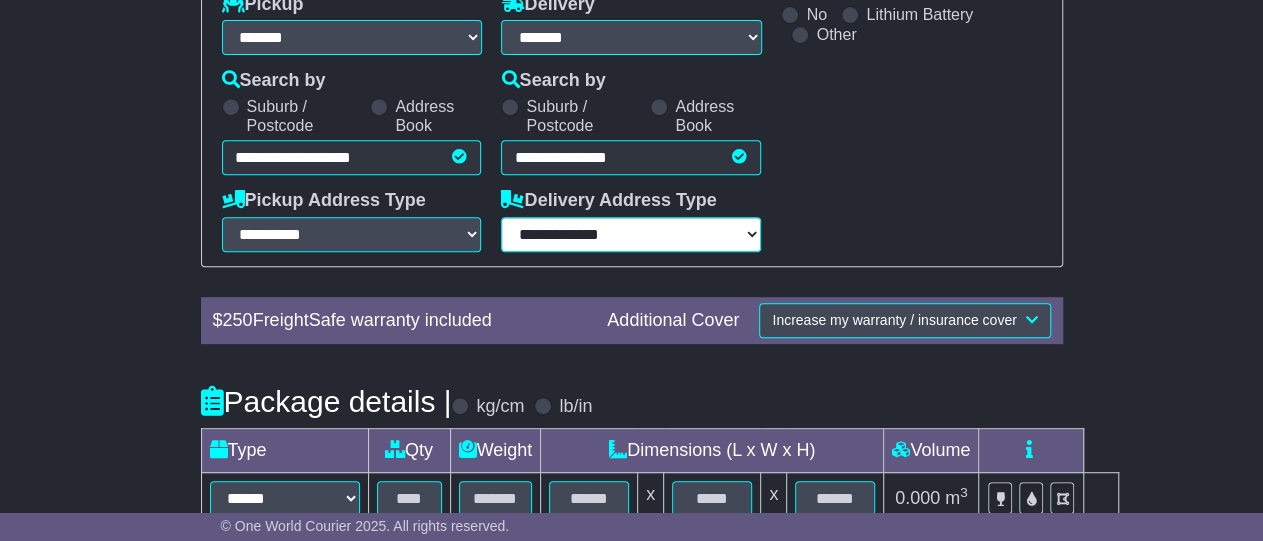 click on "**********" at bounding box center [631, 234] 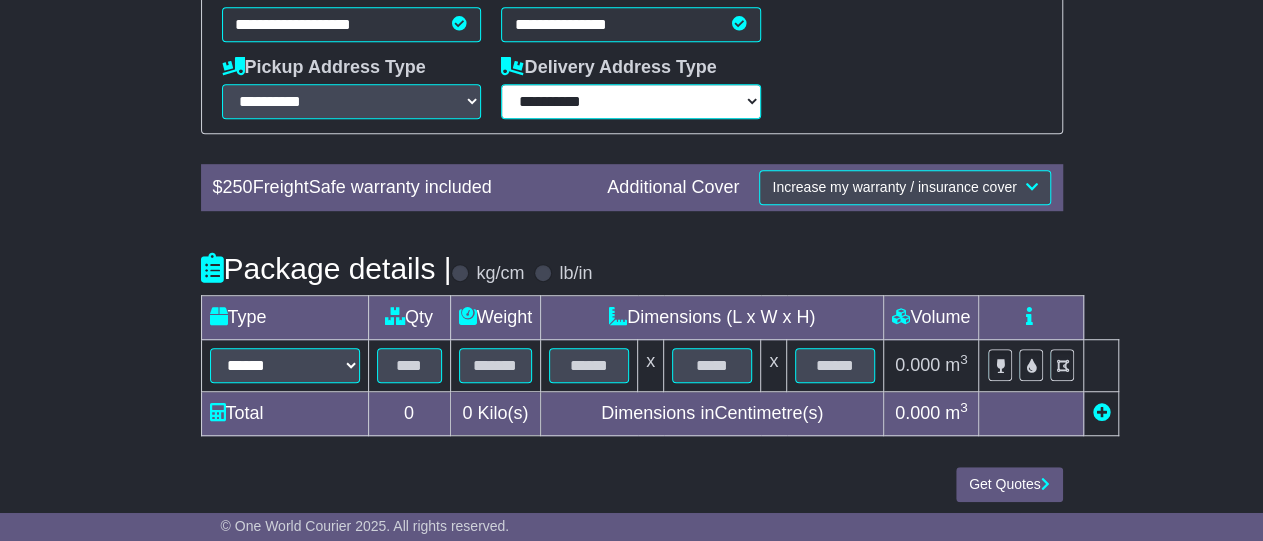scroll, scrollTop: 520, scrollLeft: 0, axis: vertical 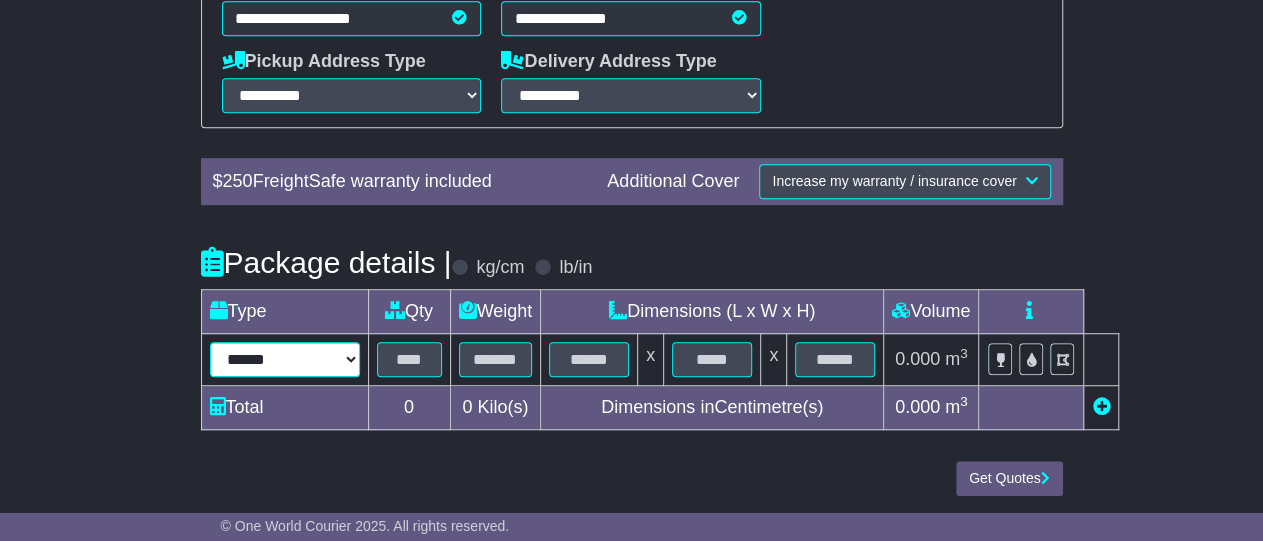 click on "****** ****** *** ******** ***** **** **** ****** *** ******* ******* *********" at bounding box center [285, 359] 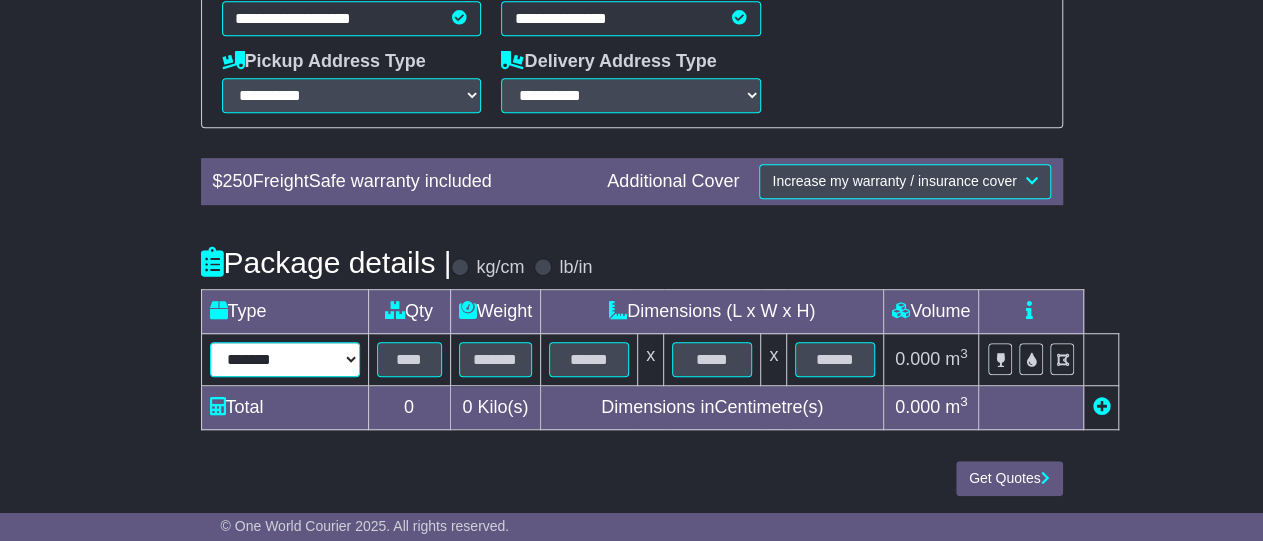 click on "*********" at bounding box center (0, 0) 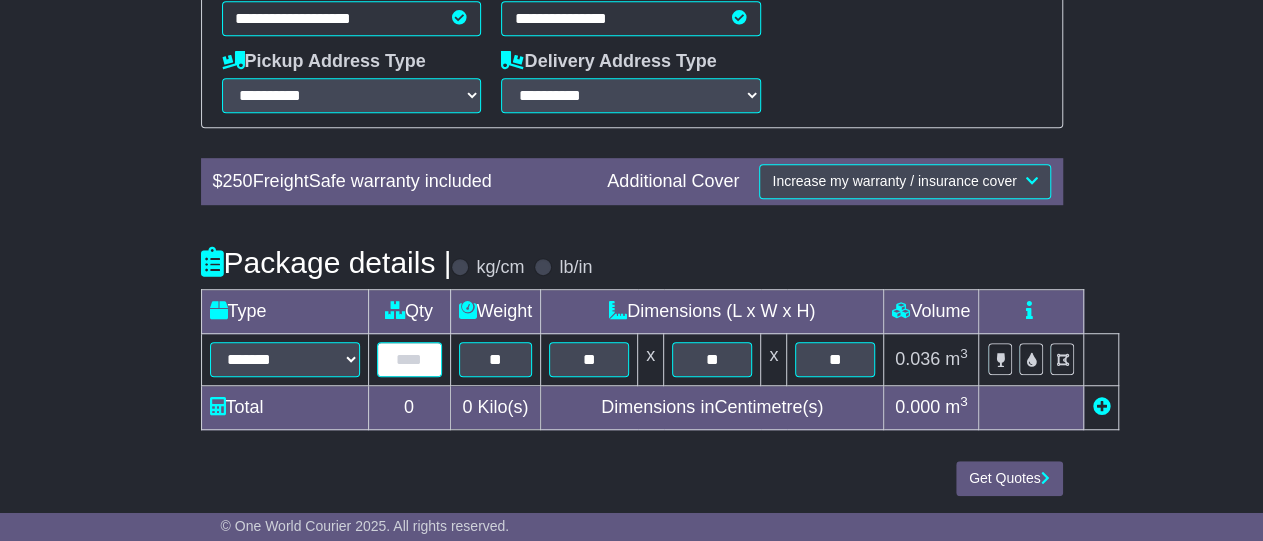 click at bounding box center [409, 359] 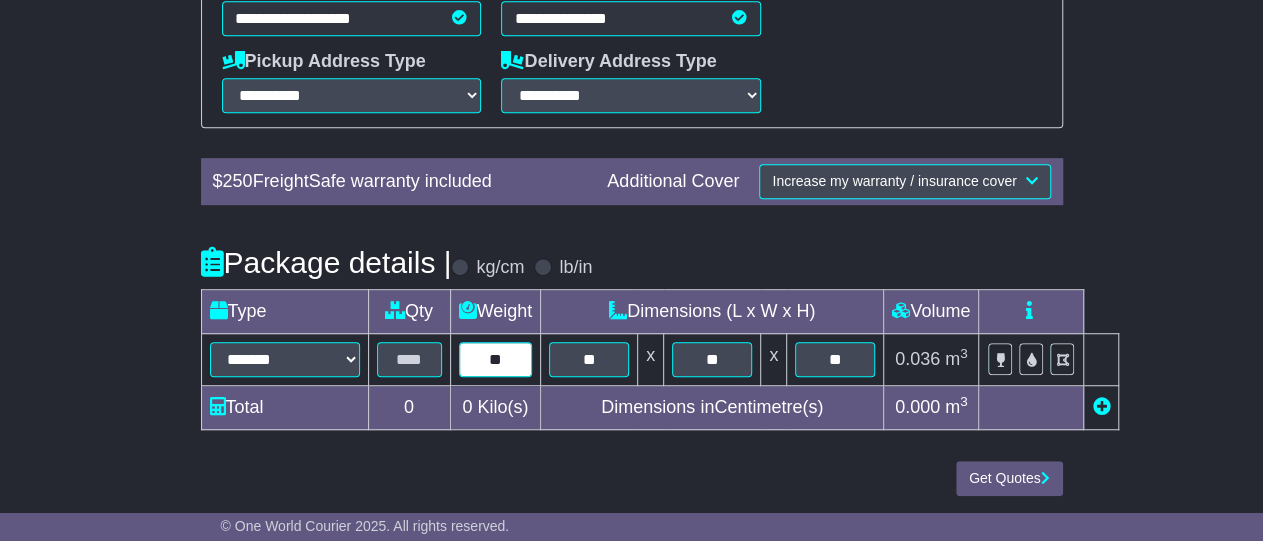 click on "**" at bounding box center [496, 359] 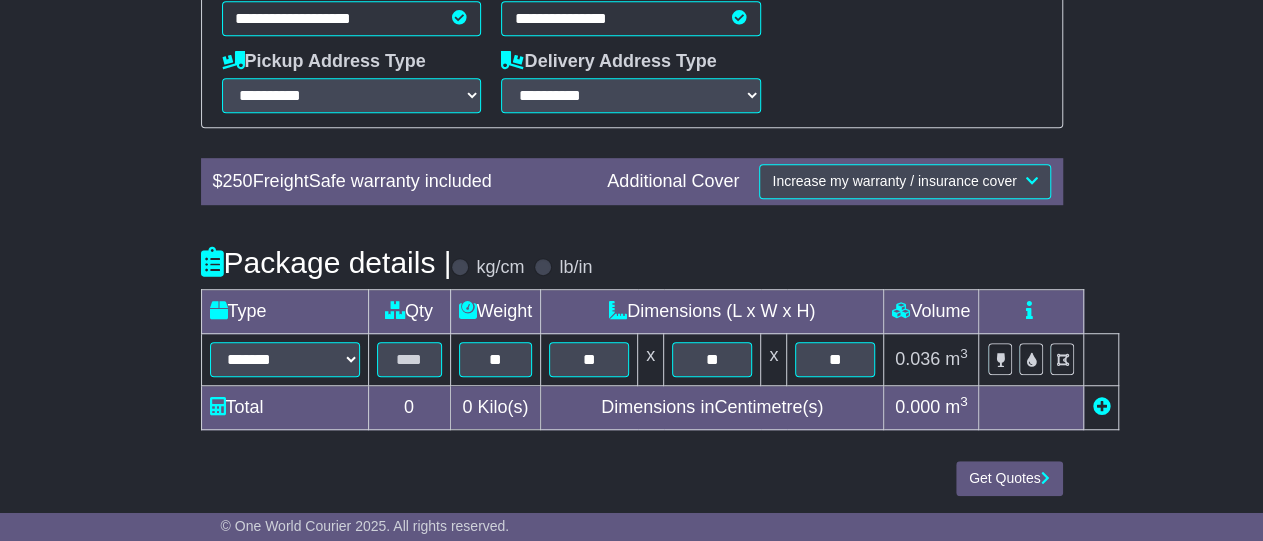 click at bounding box center [1101, 406] 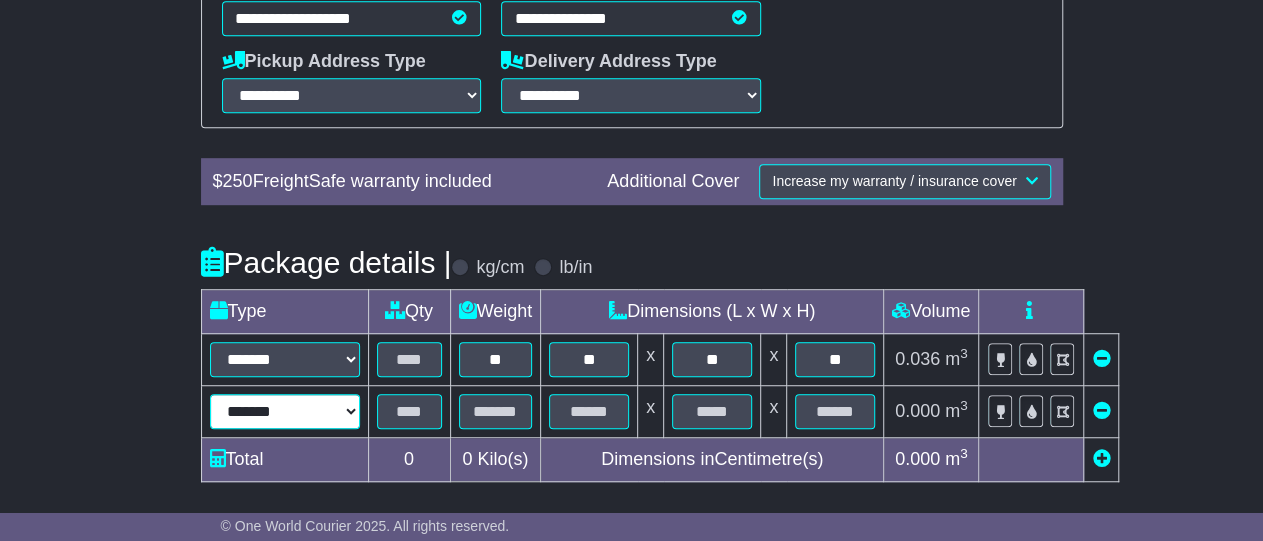 click on "****** ****** *** ******** ***** **** **** ****** *** ******* ******* *********" at bounding box center [285, 411] 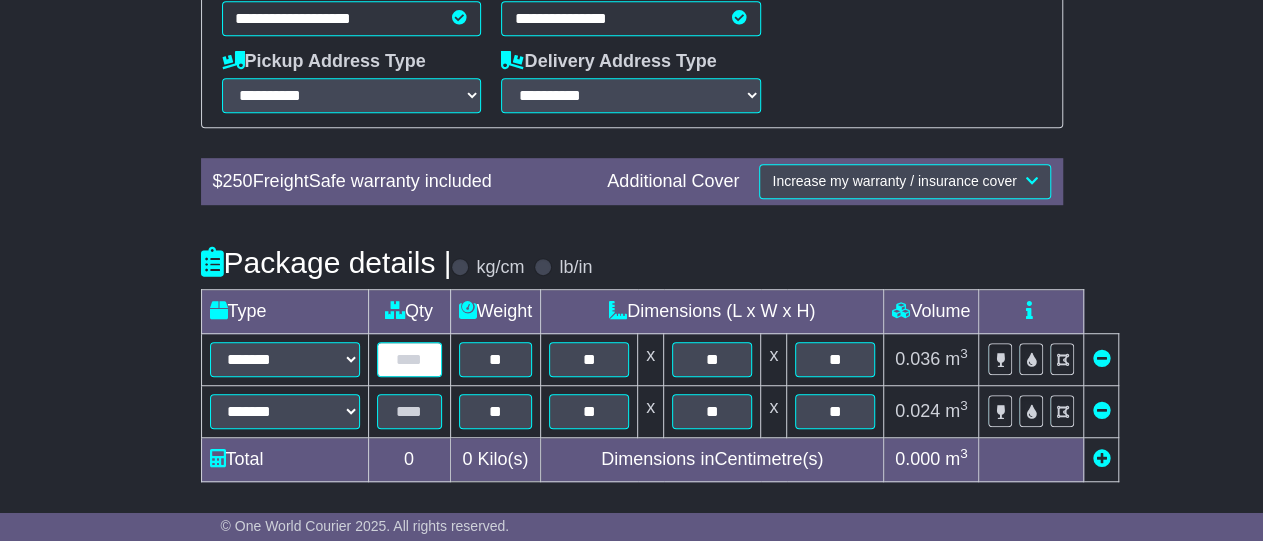click at bounding box center [409, 359] 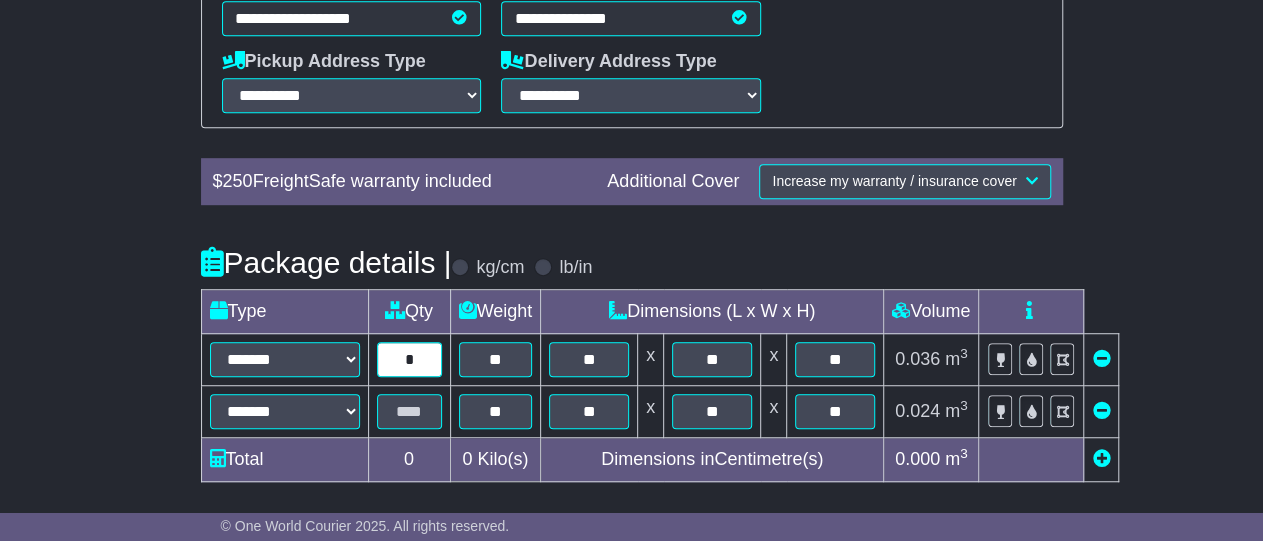 type on "*" 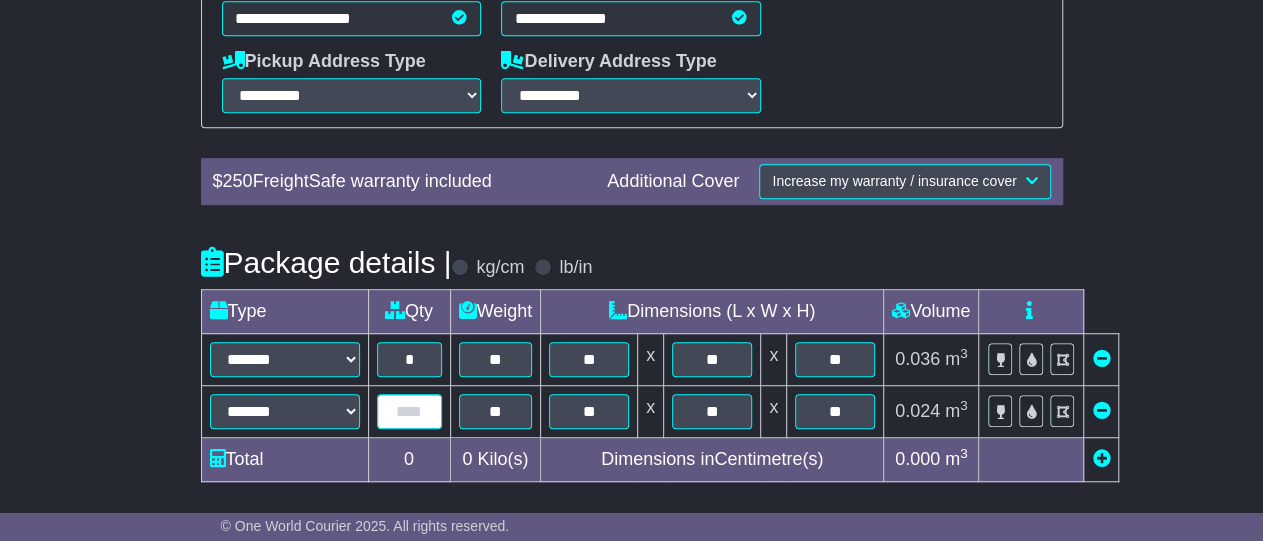 click at bounding box center (409, 411) 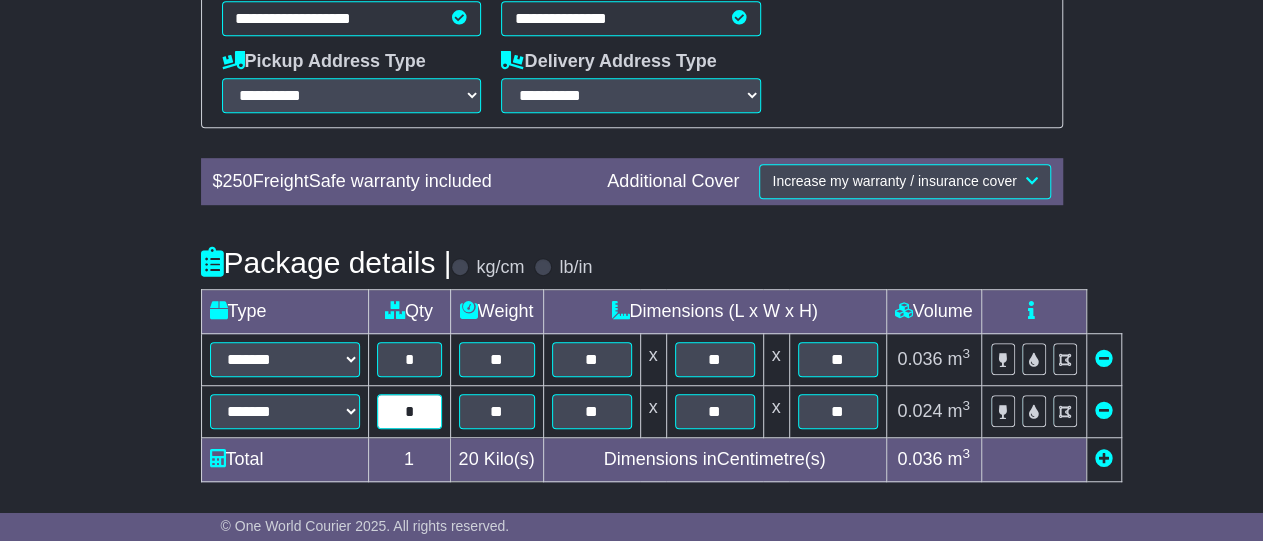 type on "*" 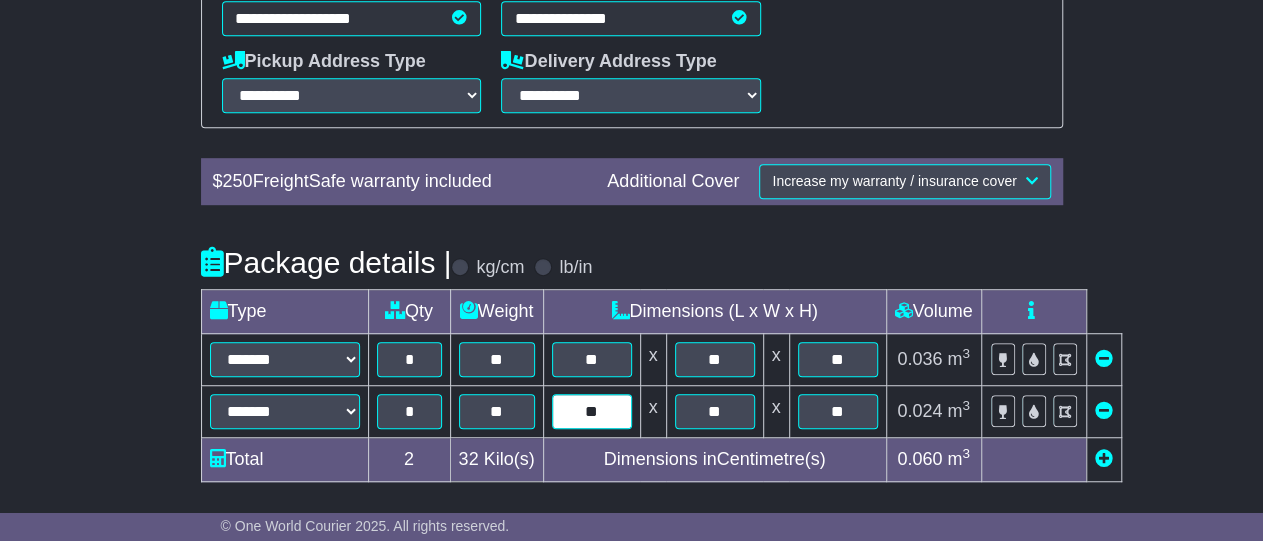 click on "**" at bounding box center (592, 411) 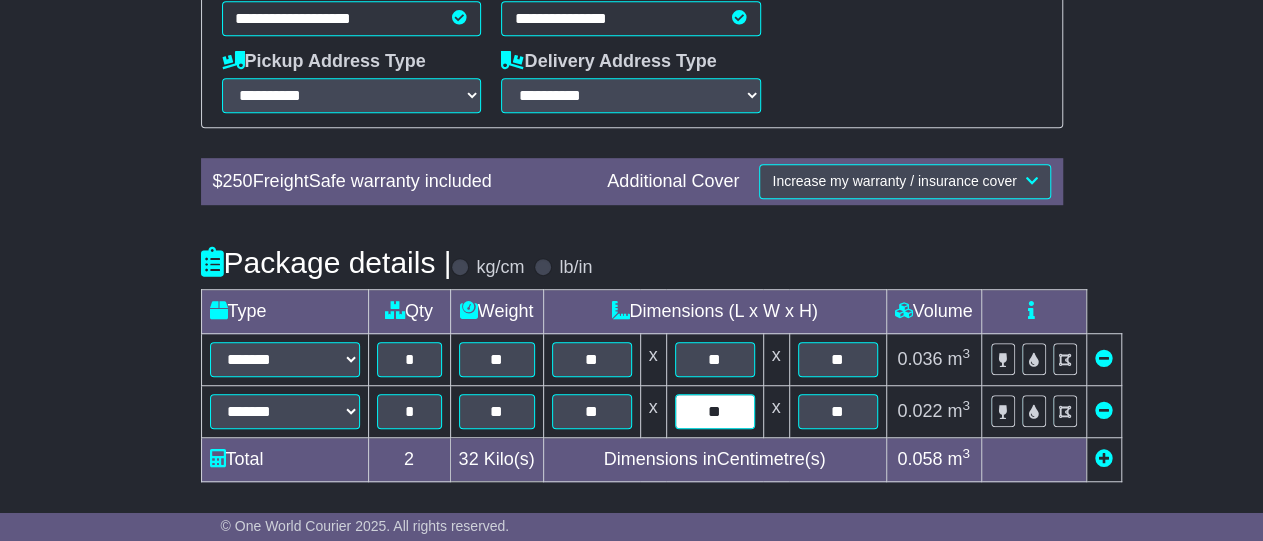 click on "**" at bounding box center [715, 411] 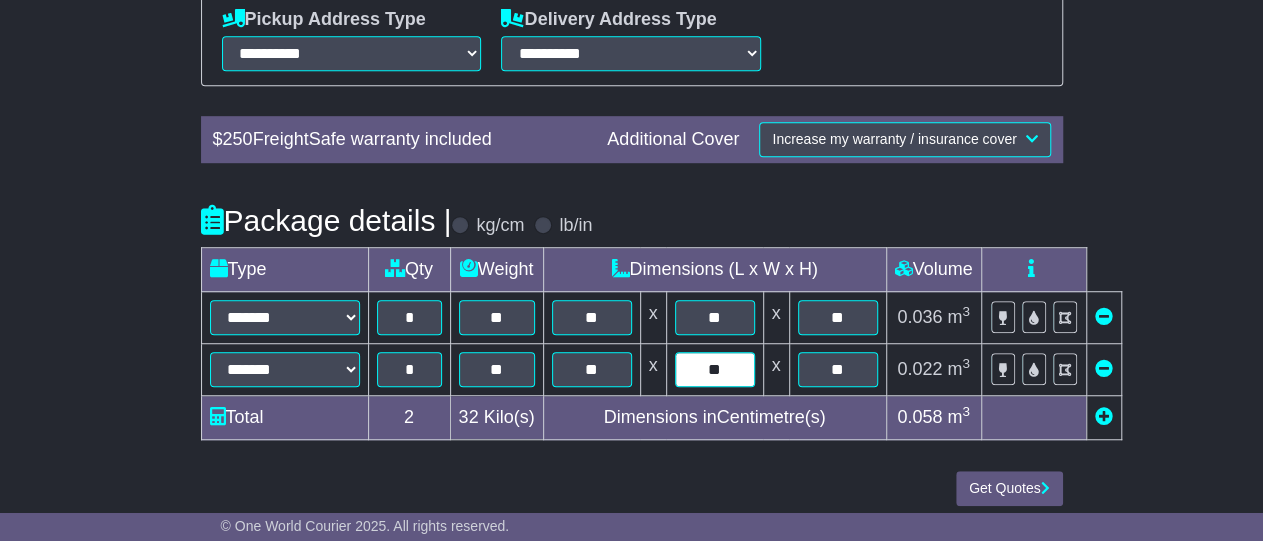 scroll, scrollTop: 572, scrollLeft: 0, axis: vertical 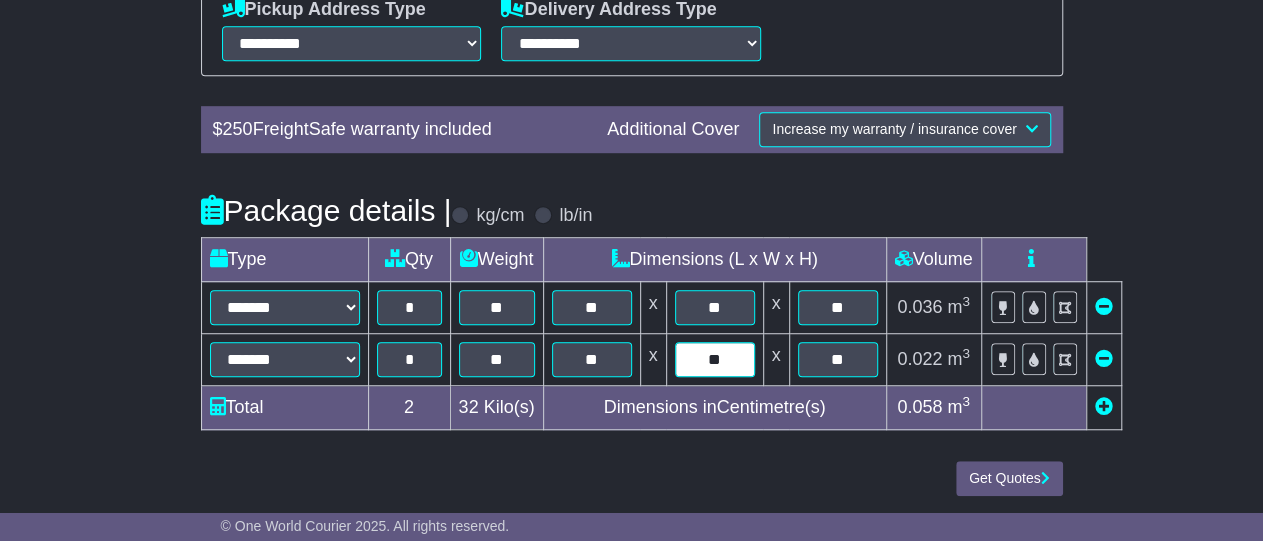 type on "**" 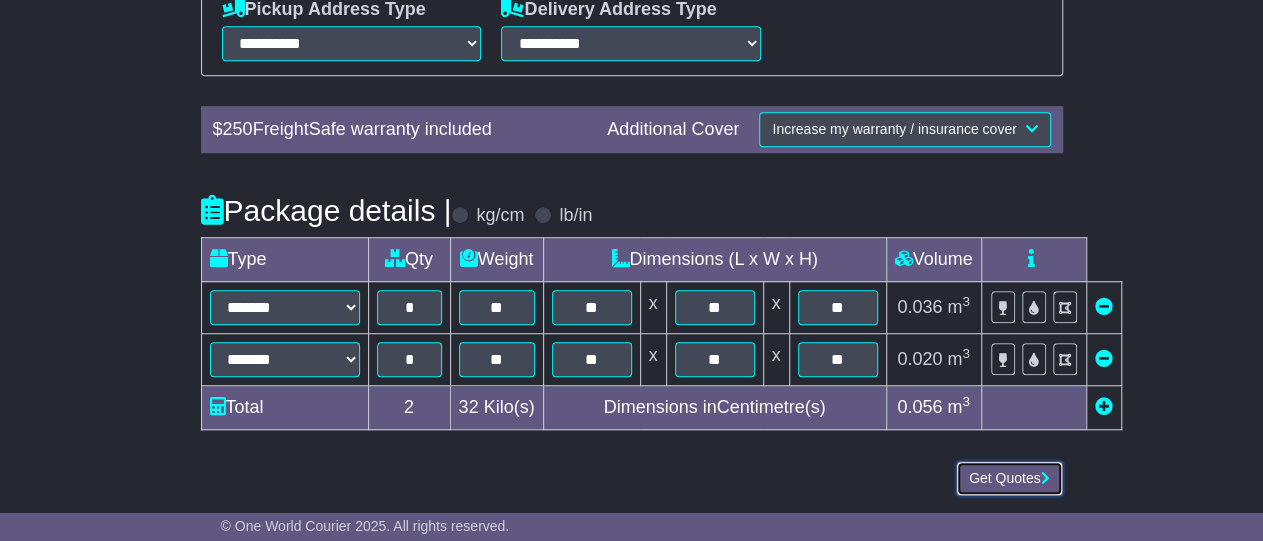 click on "Get Quotes" at bounding box center [1009, 478] 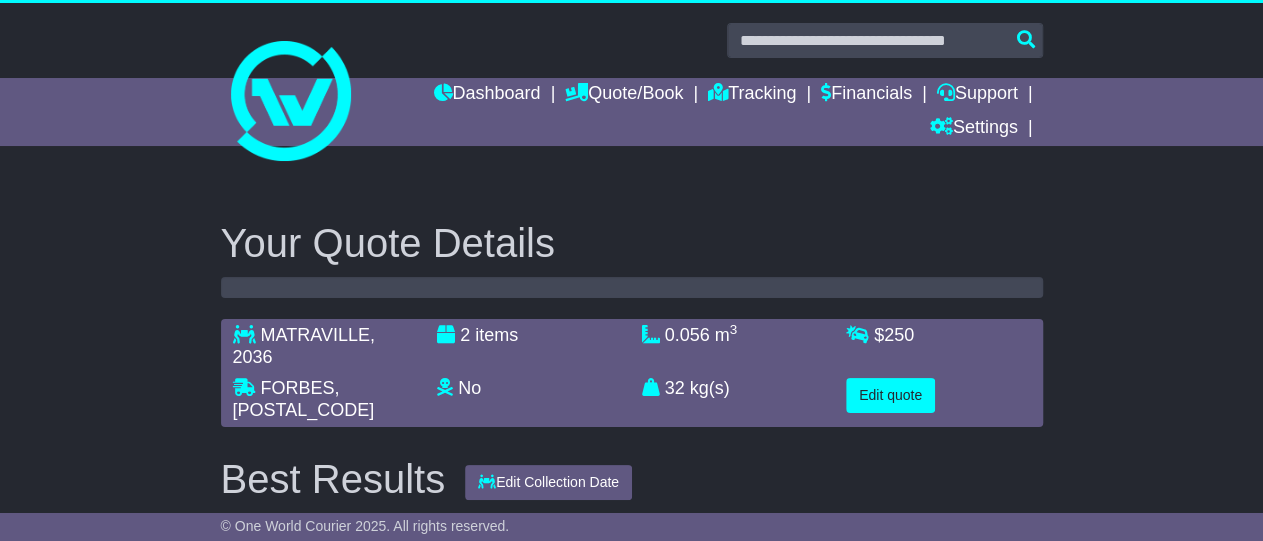 scroll, scrollTop: 0, scrollLeft: 0, axis: both 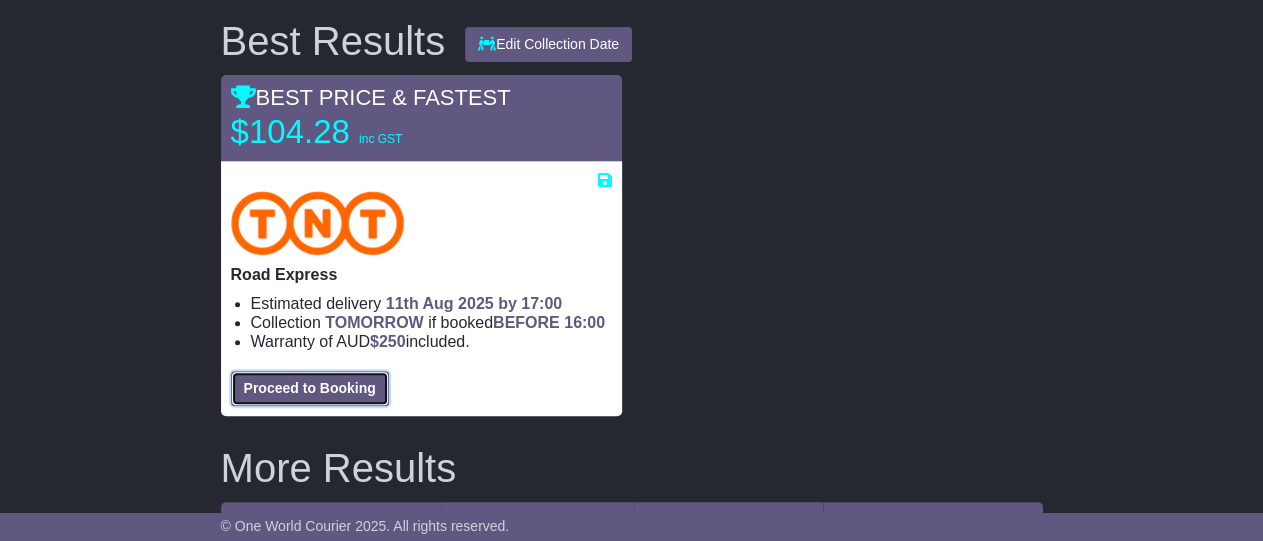click on "Proceed to Booking" at bounding box center (310, 388) 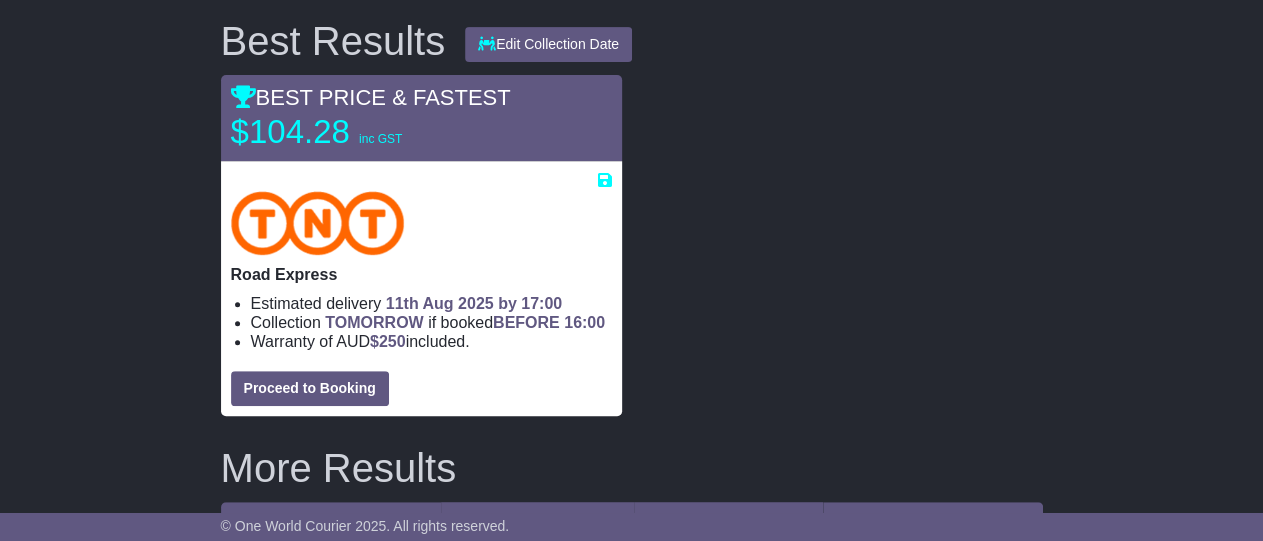 select on "****" 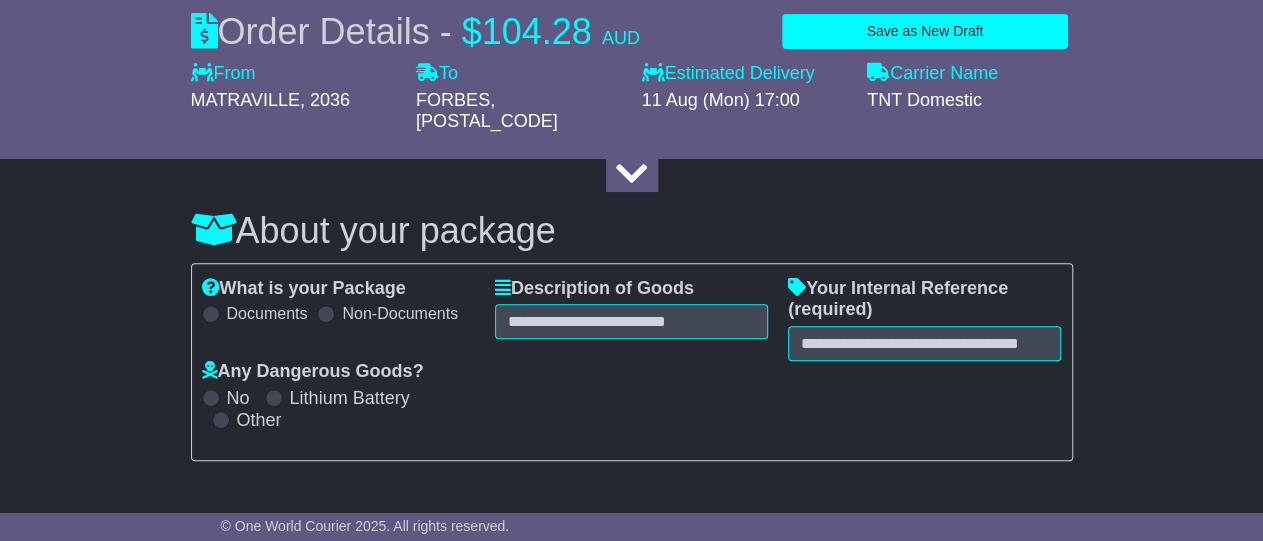 scroll, scrollTop: 225, scrollLeft: 0, axis: vertical 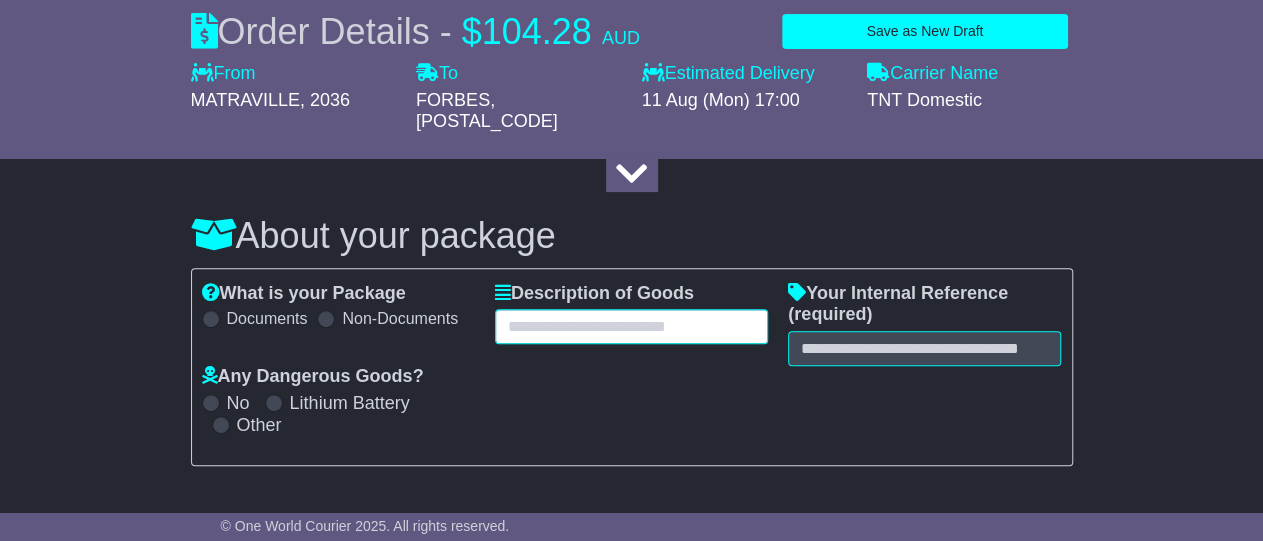 click at bounding box center [631, 326] 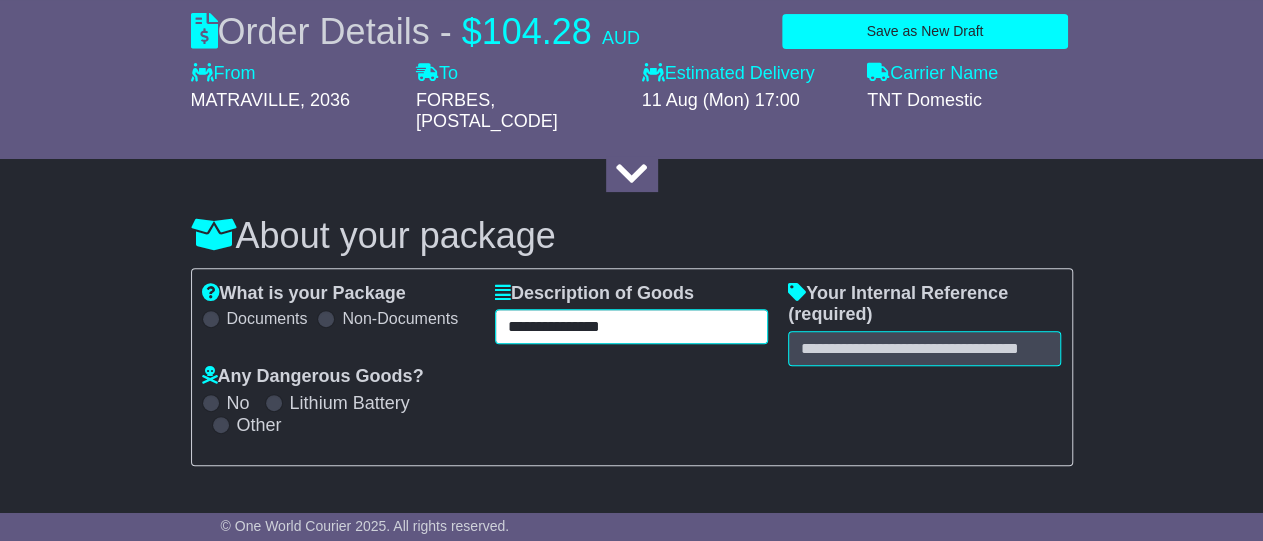 type on "**********" 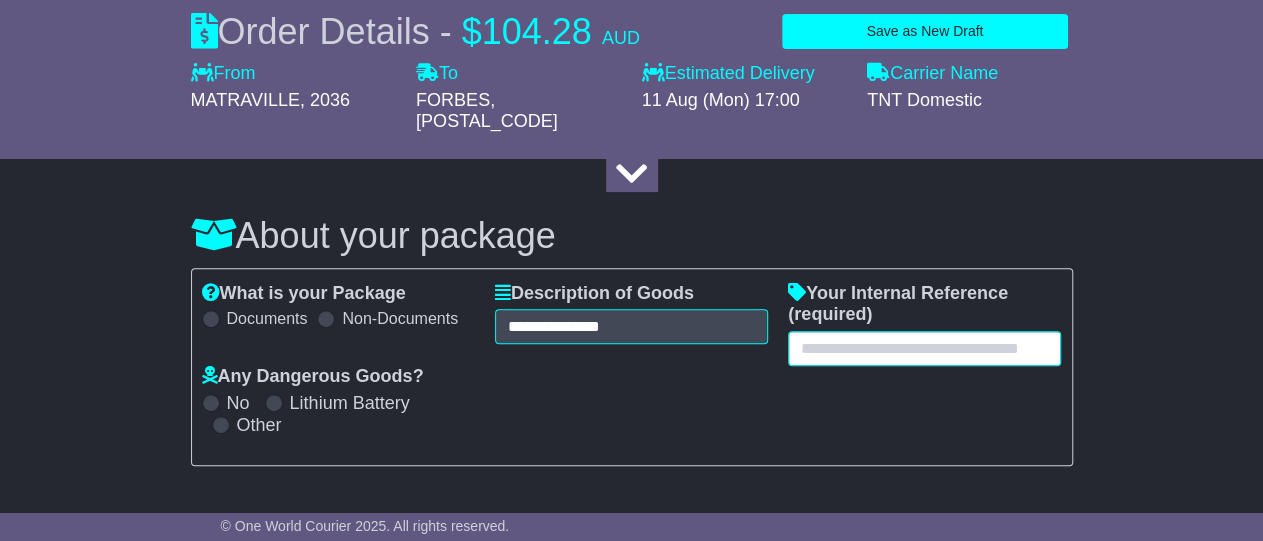 click at bounding box center (924, 348) 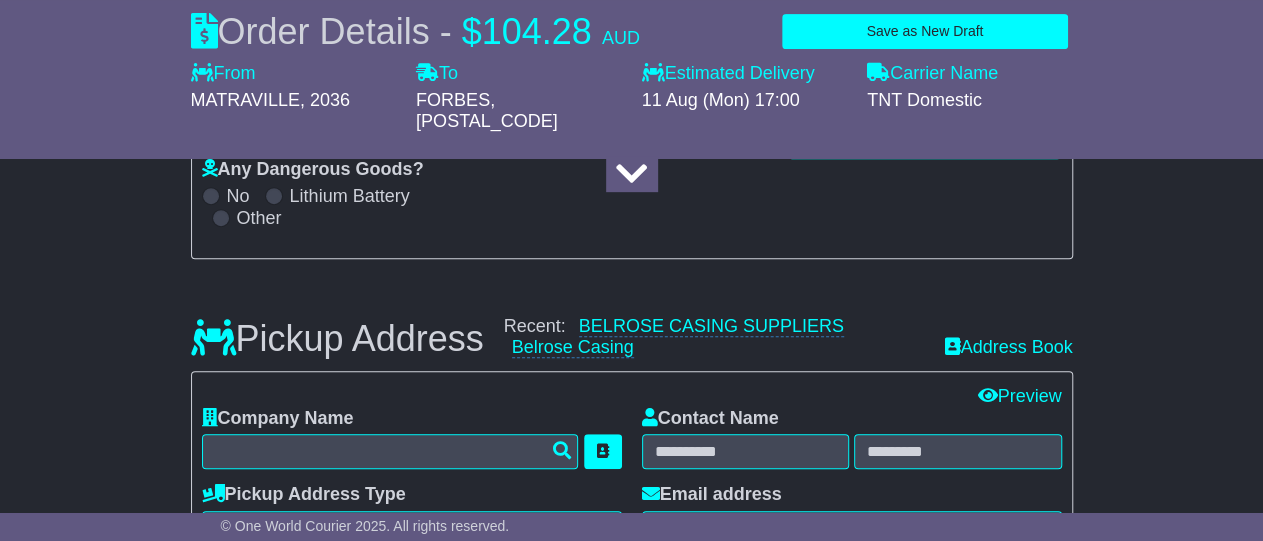 scroll, scrollTop: 450, scrollLeft: 0, axis: vertical 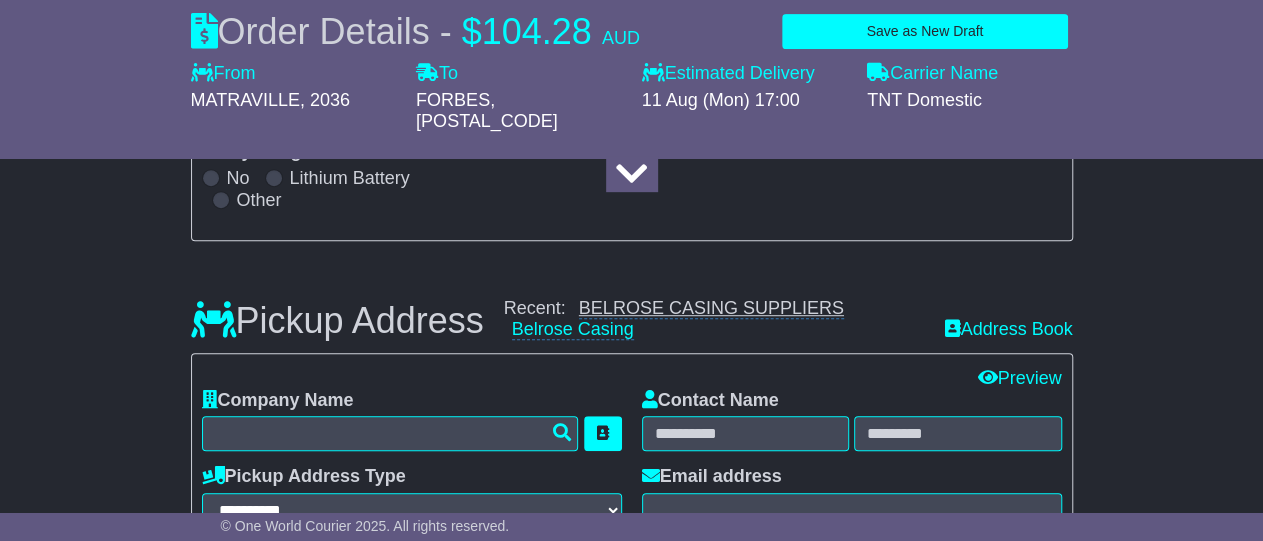 type on "******" 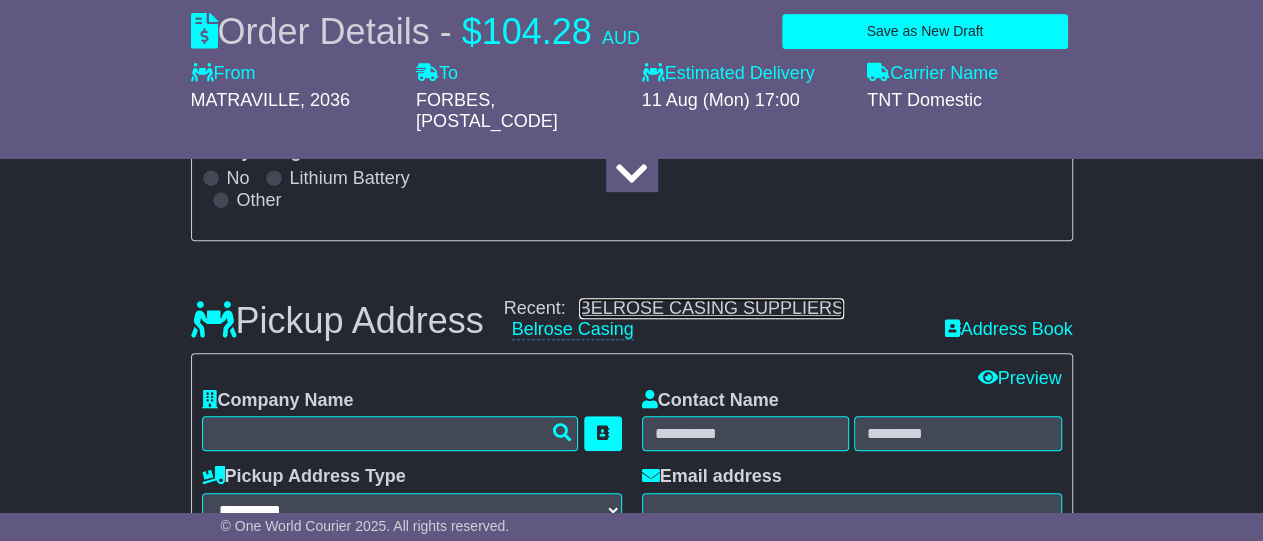 click on "BELROSE CASING SUPPLIERS" at bounding box center (711, 308) 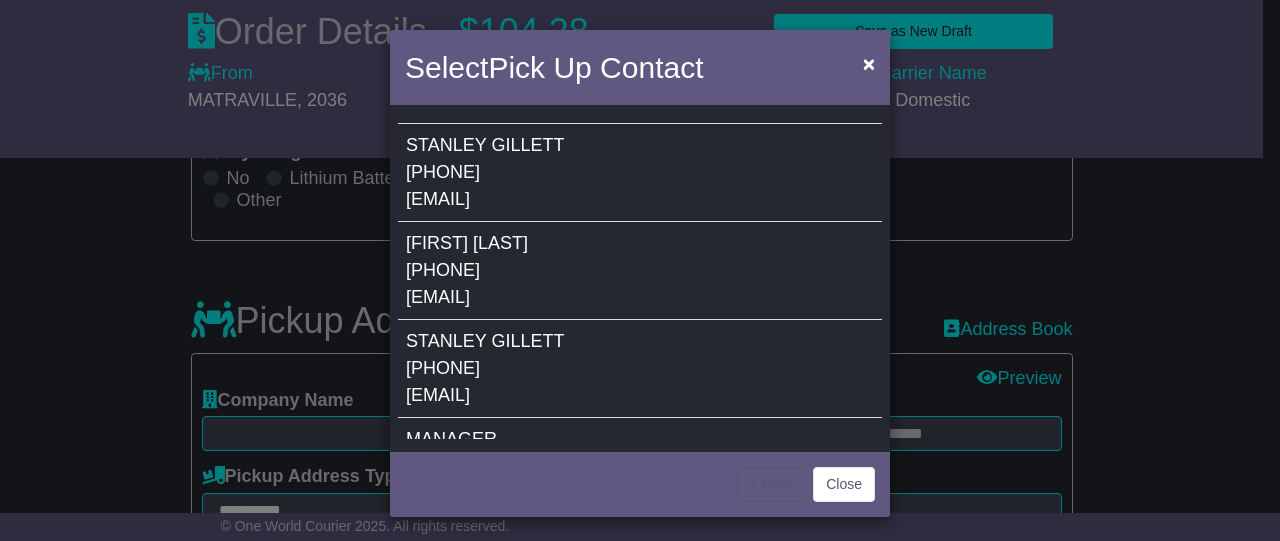 click on "STANLEY" at bounding box center (446, 145) 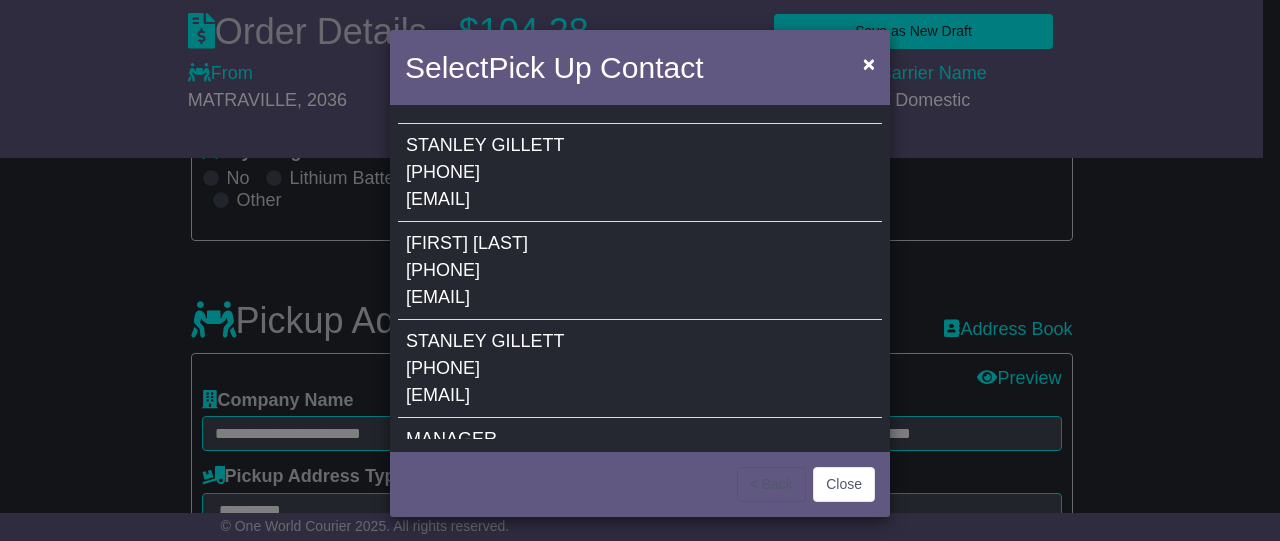 type on "*********" 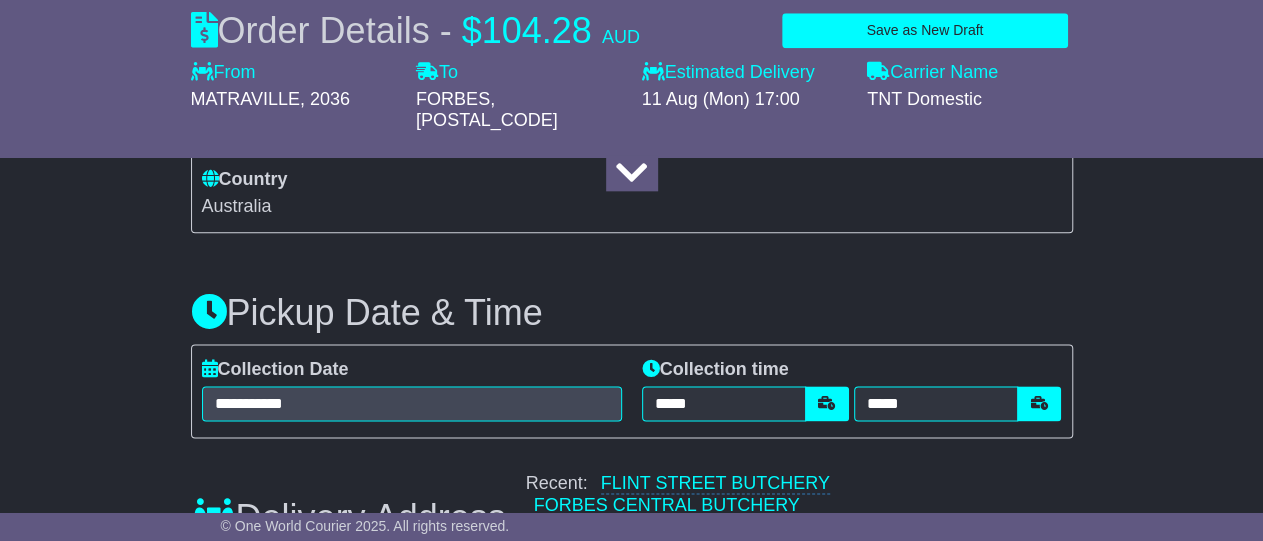 scroll, scrollTop: 1126, scrollLeft: 0, axis: vertical 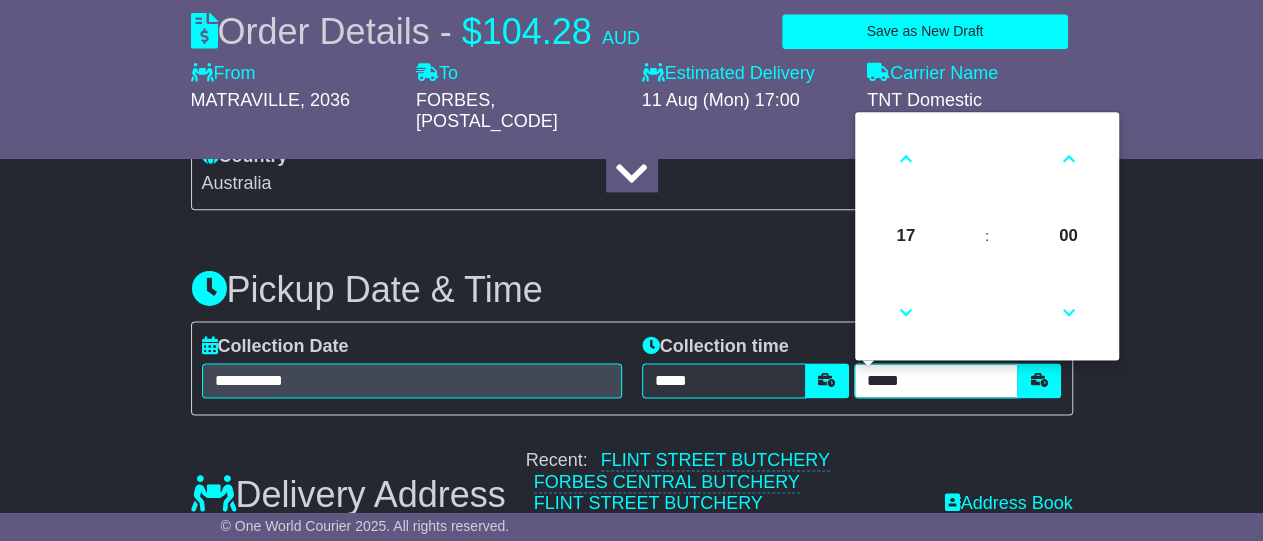 drag, startPoint x: 914, startPoint y: 361, endPoint x: 914, endPoint y: 332, distance: 29 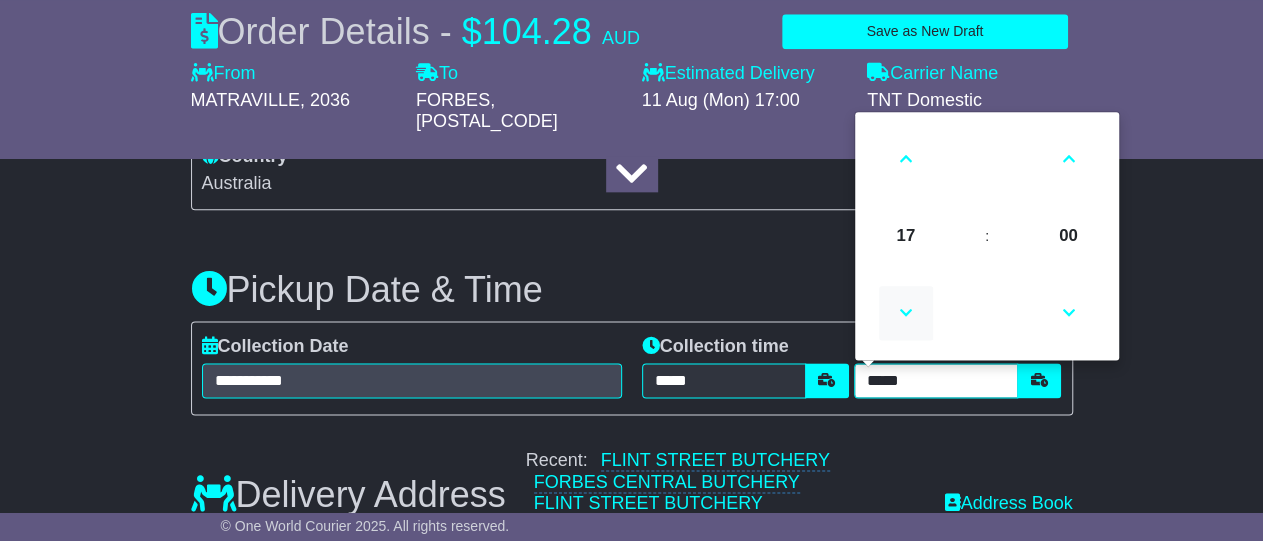 click at bounding box center (906, 313) 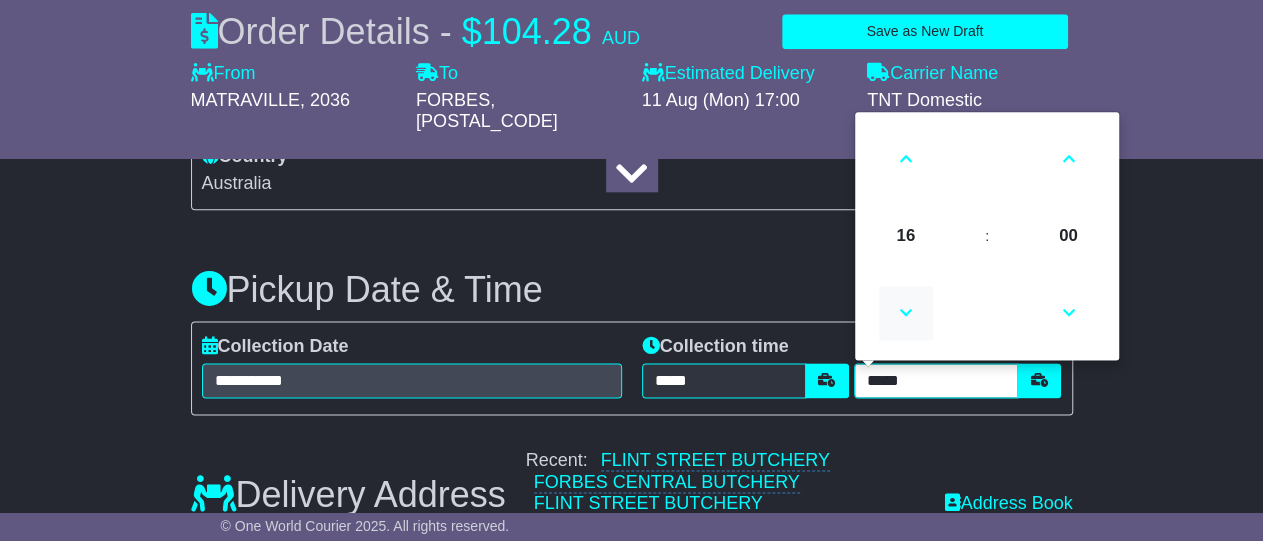 click at bounding box center (906, 313) 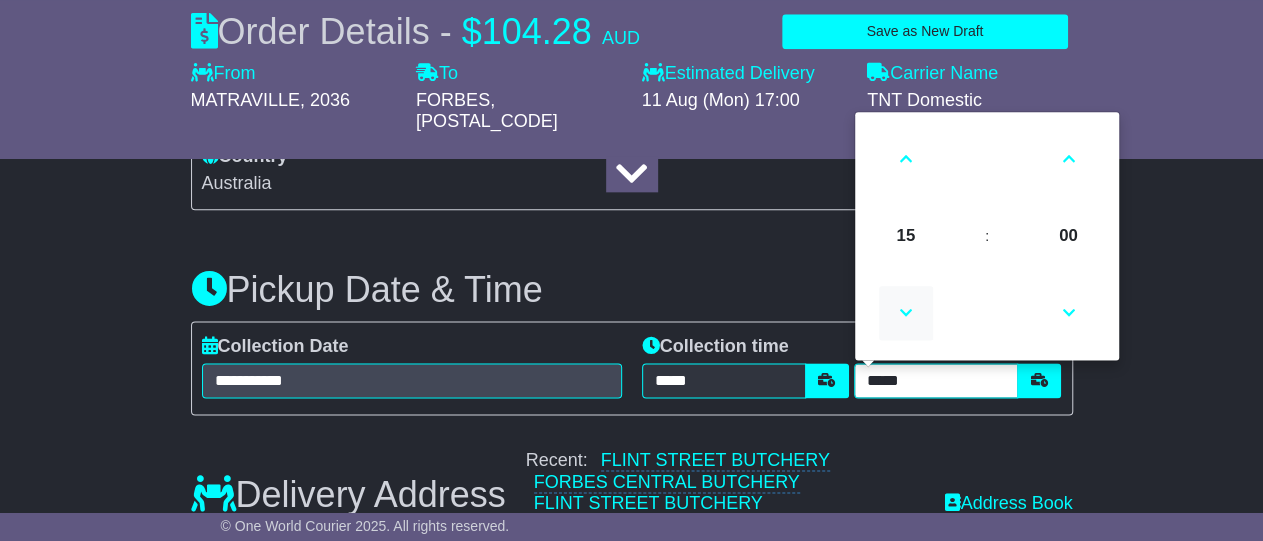 click at bounding box center [906, 313] 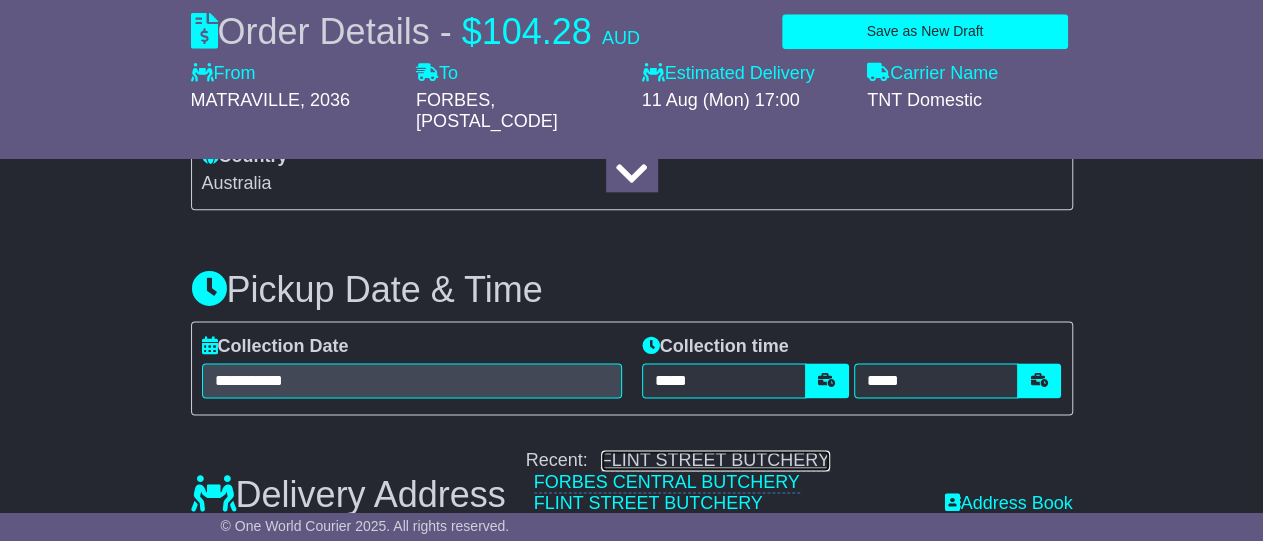click on "FLINT STREET BUTCHERY" at bounding box center (715, 460) 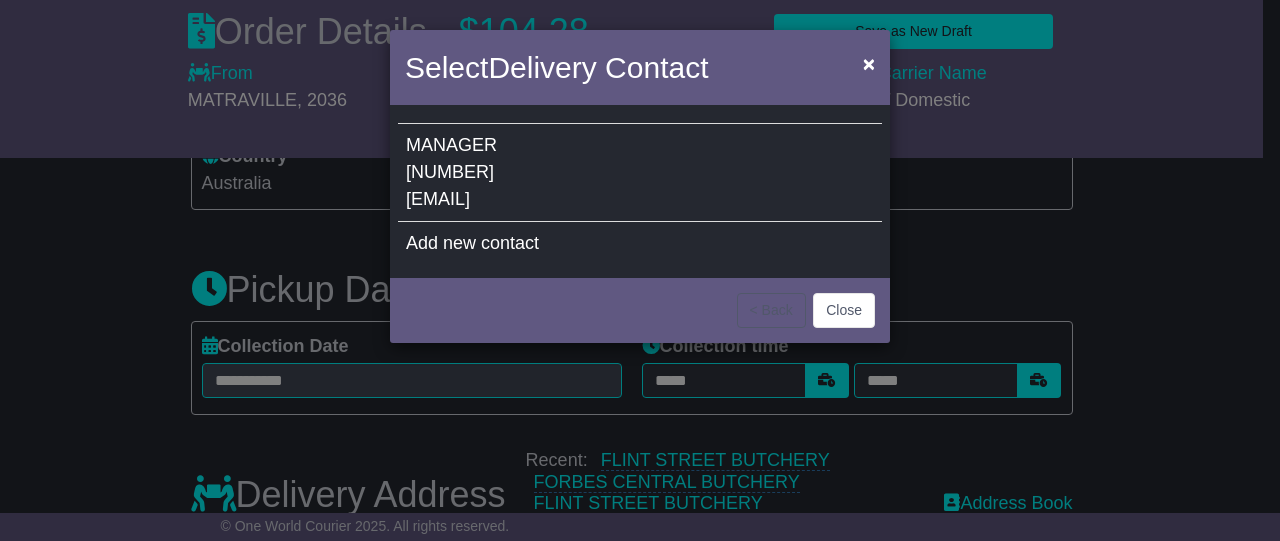 click on "MANAGER
68 52 1852
stan@belcas.com.au" at bounding box center (640, 173) 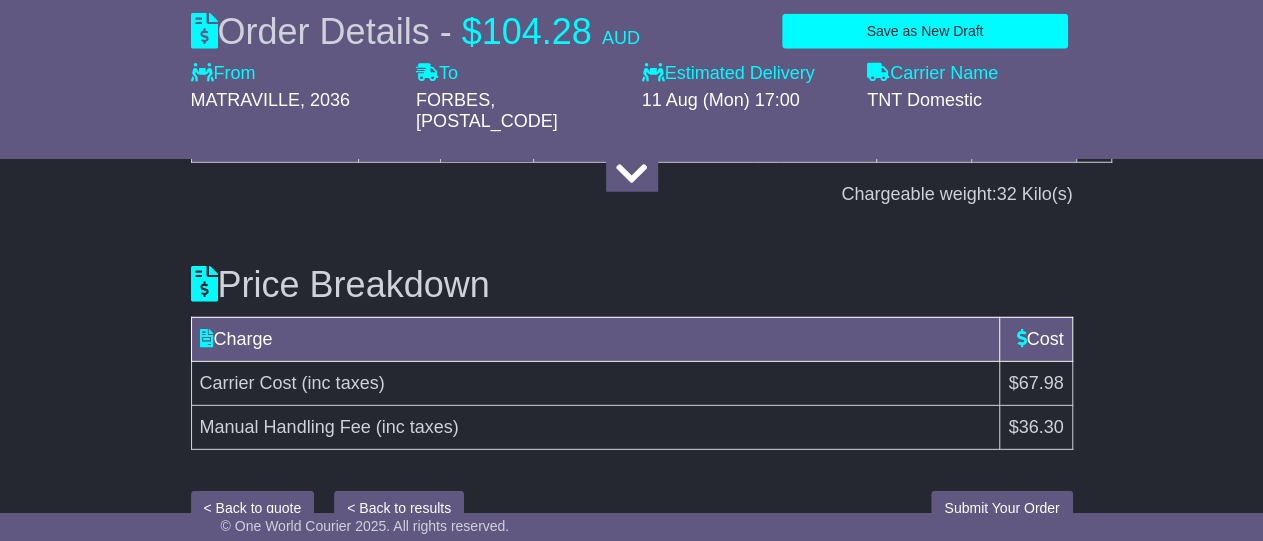 scroll, scrollTop: 2740, scrollLeft: 0, axis: vertical 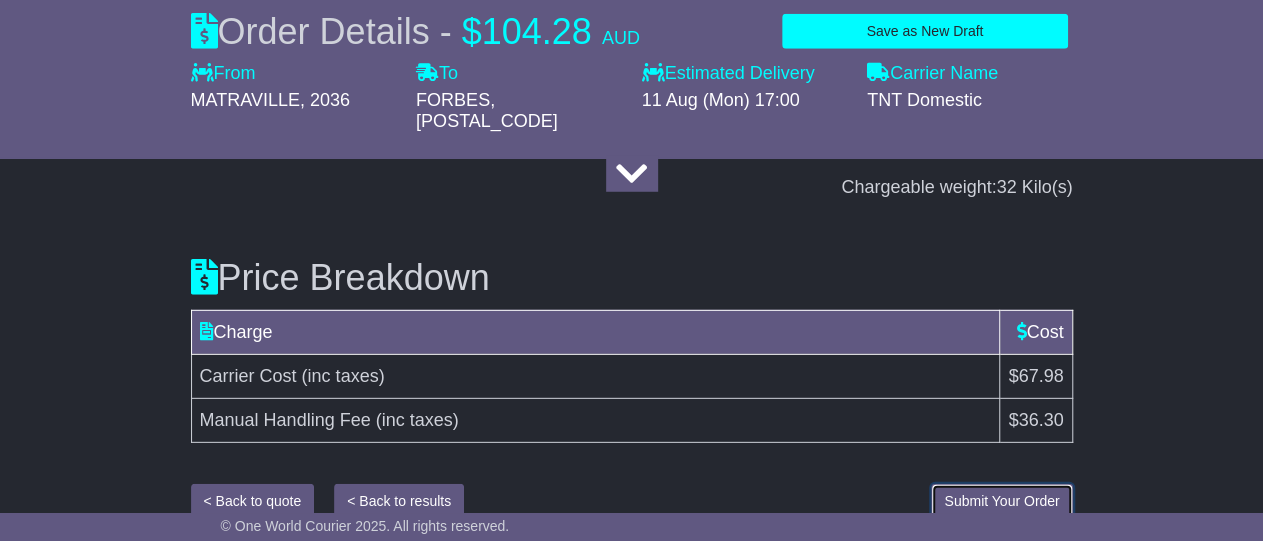 click on "Submit Your Order" at bounding box center (1001, 501) 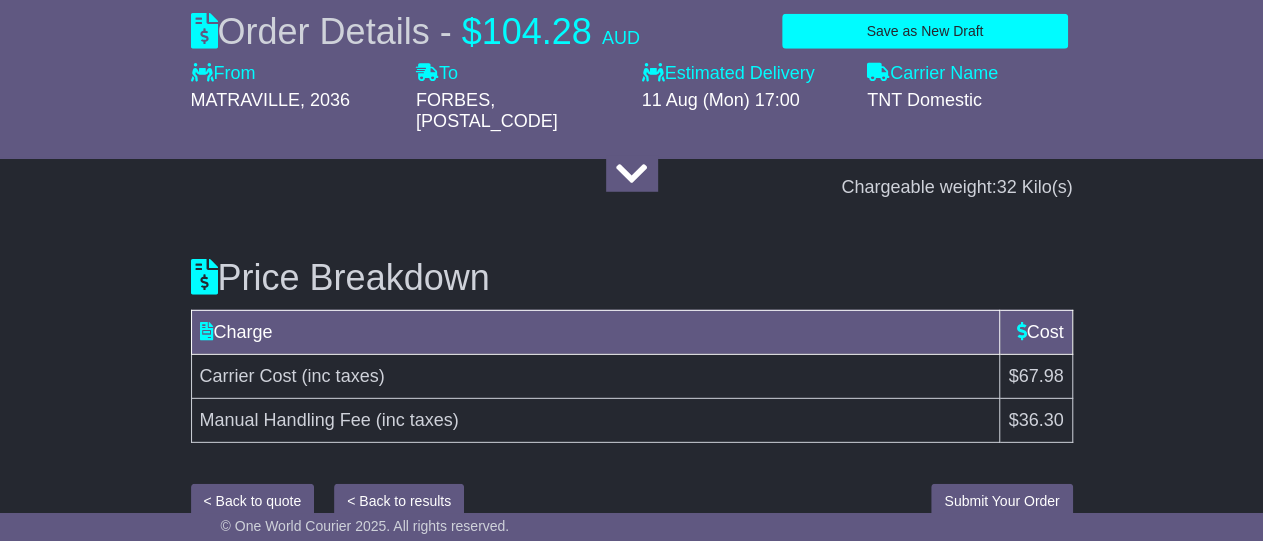 scroll, scrollTop: 2580, scrollLeft: 0, axis: vertical 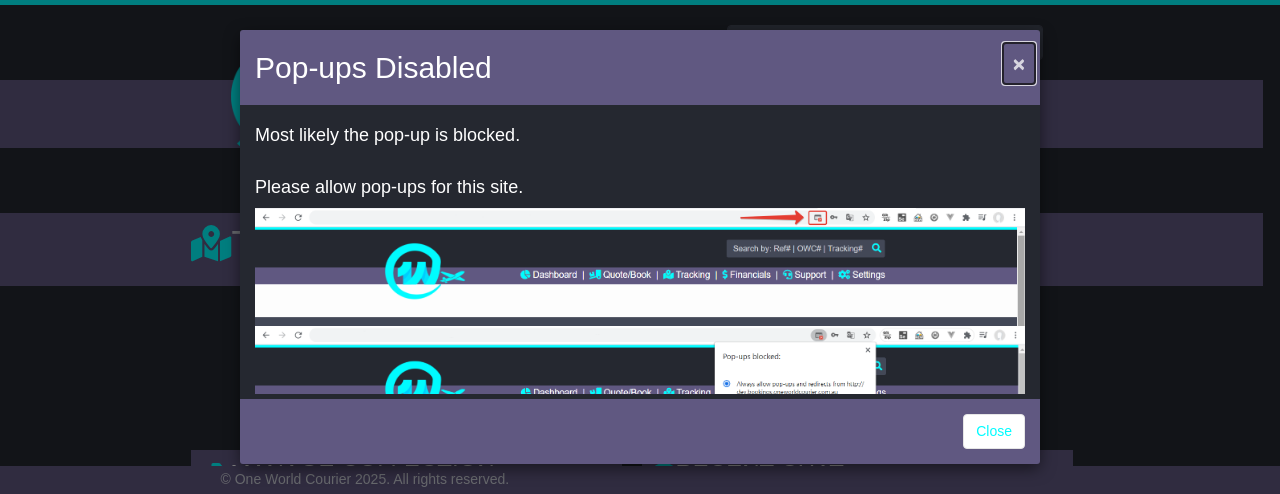click on "×" at bounding box center [1019, 63] 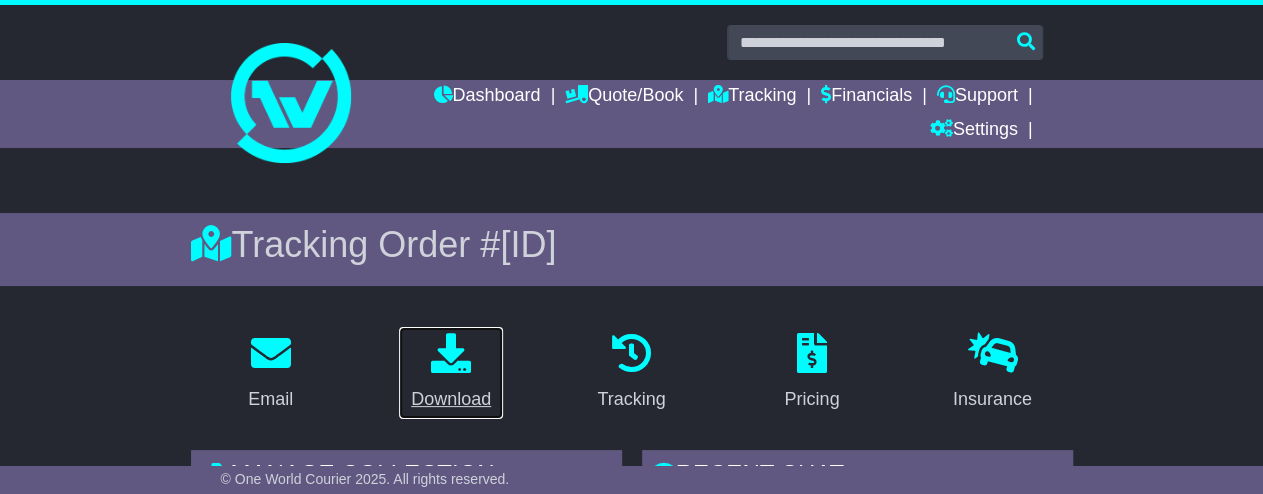 click at bounding box center [451, 353] 